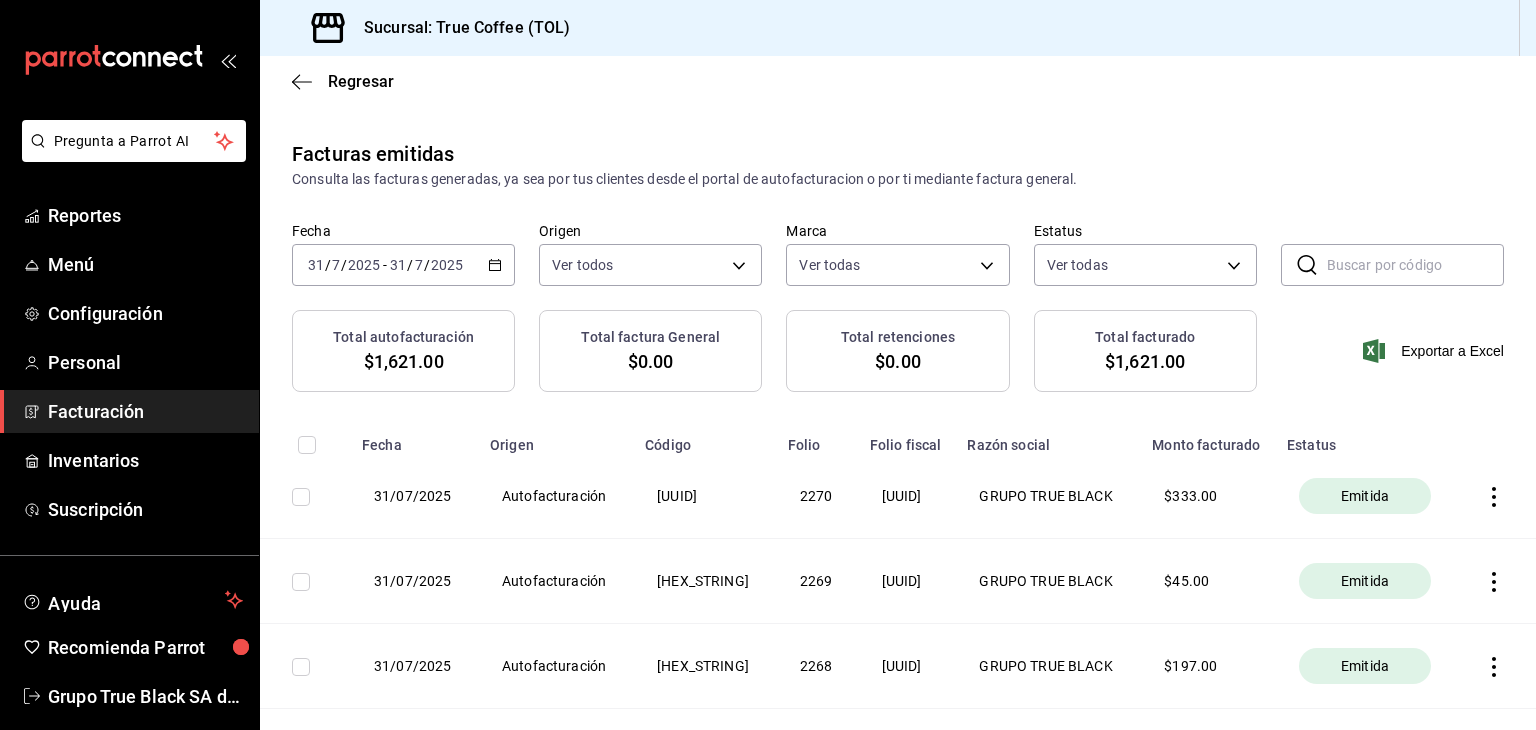 scroll, scrollTop: 0, scrollLeft: 0, axis: both 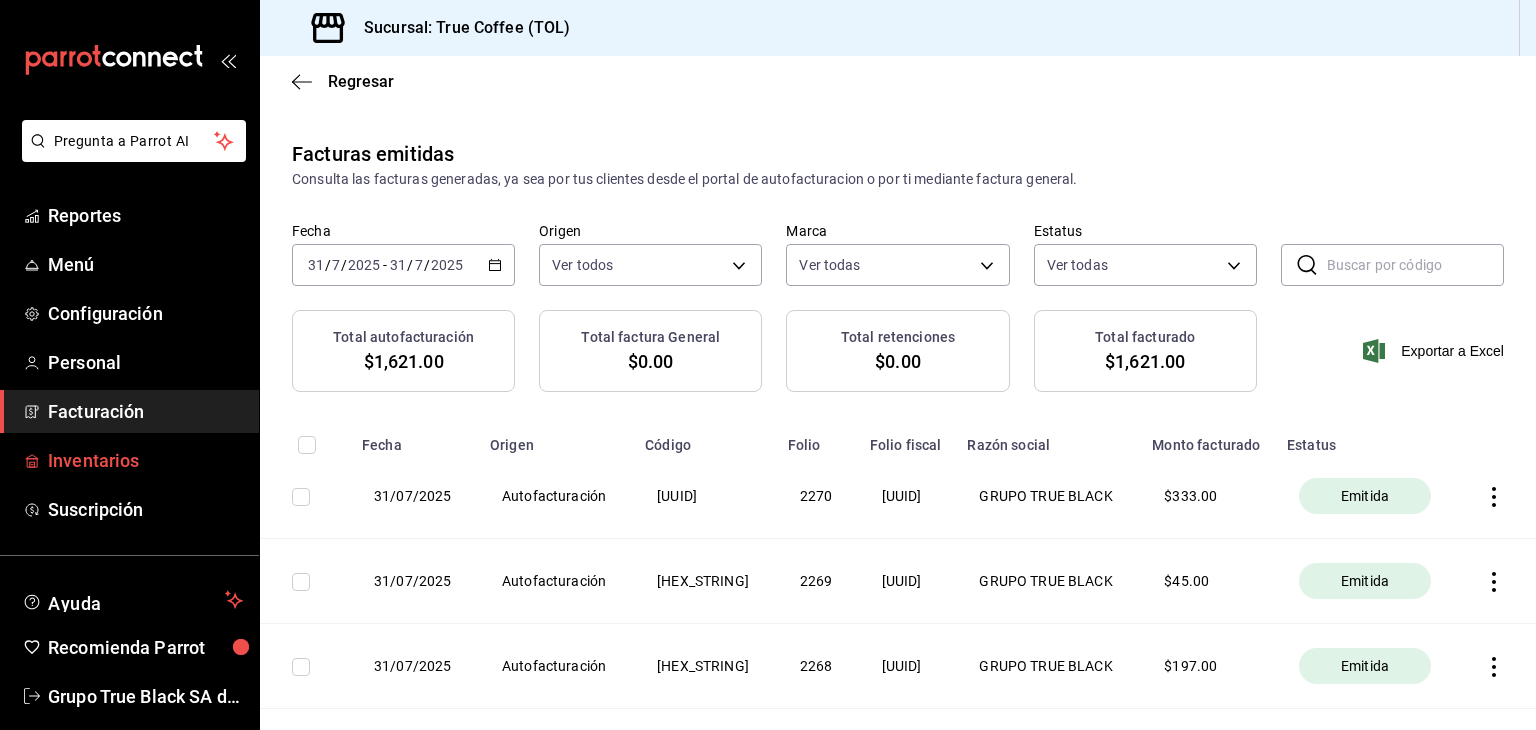 click on "Inventarios" at bounding box center (145, 460) 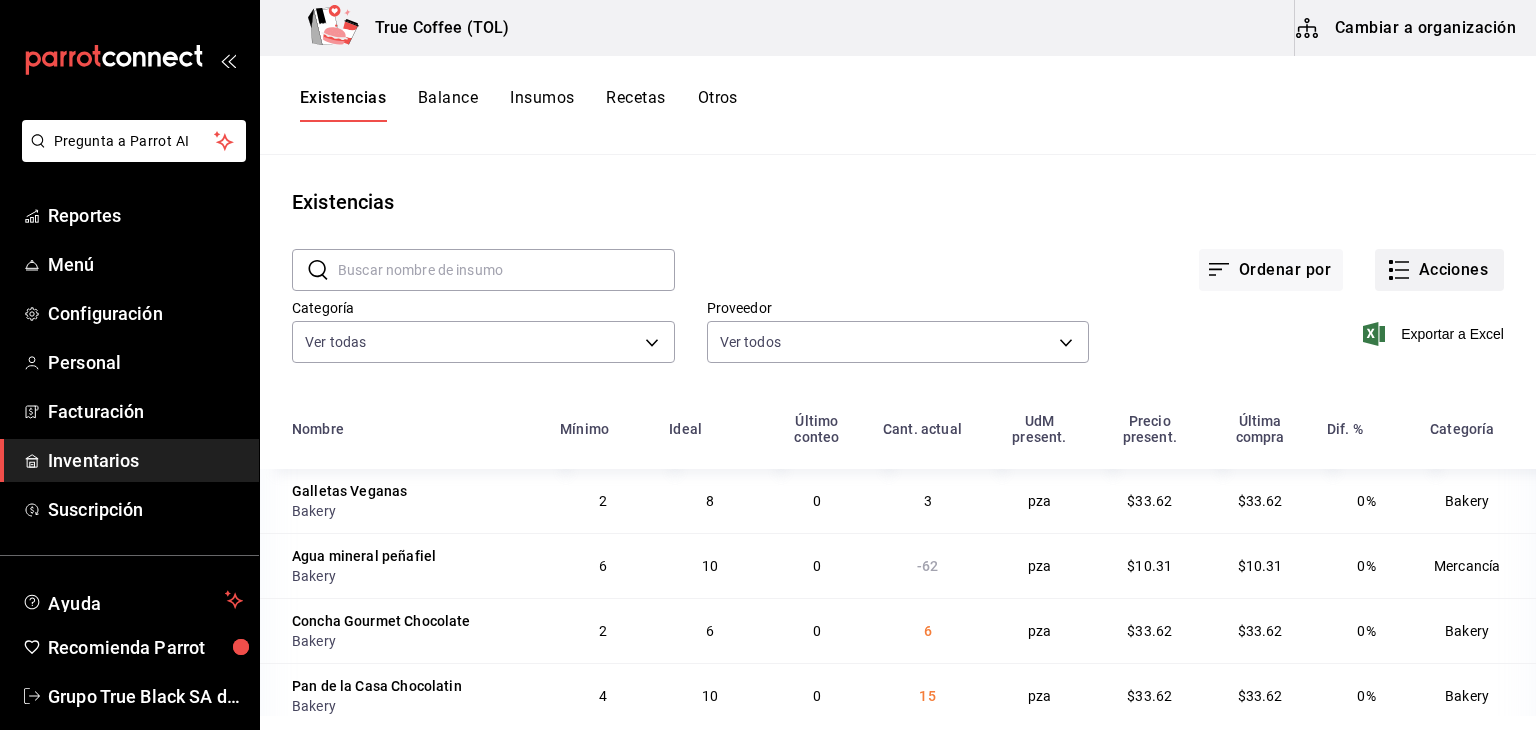 click on "Acciones" at bounding box center [1439, 270] 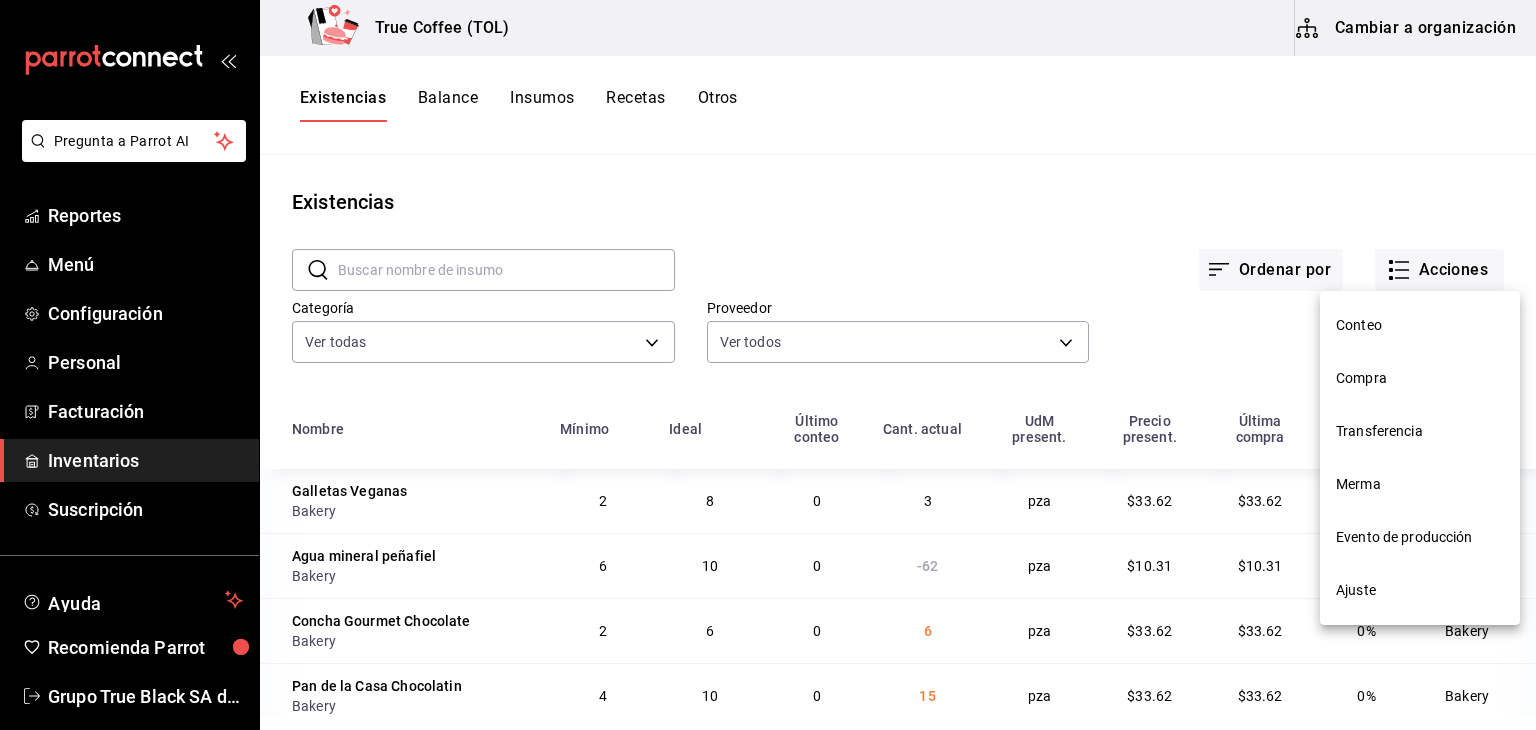click on "Compra" at bounding box center [1420, 378] 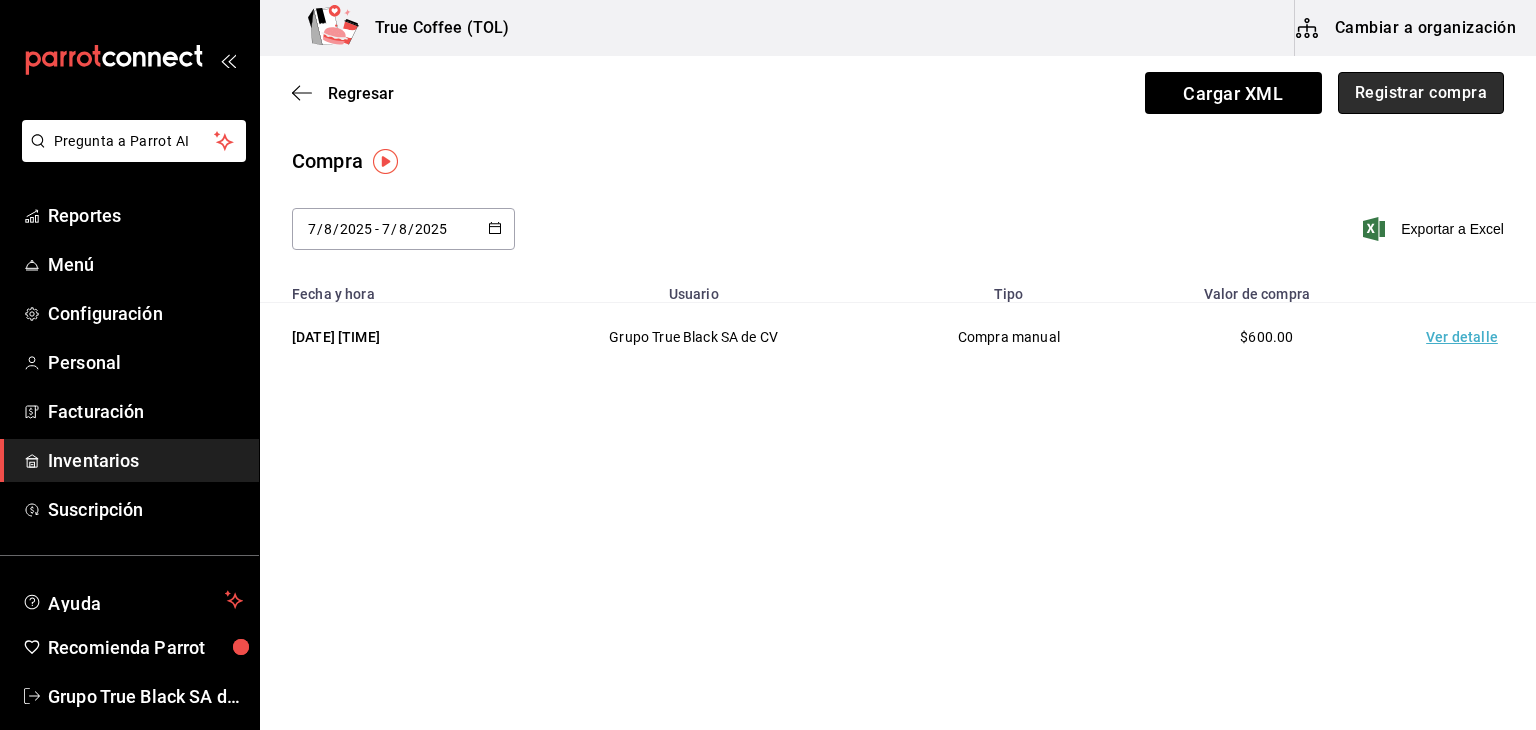 click on "Registrar compra" at bounding box center (1421, 93) 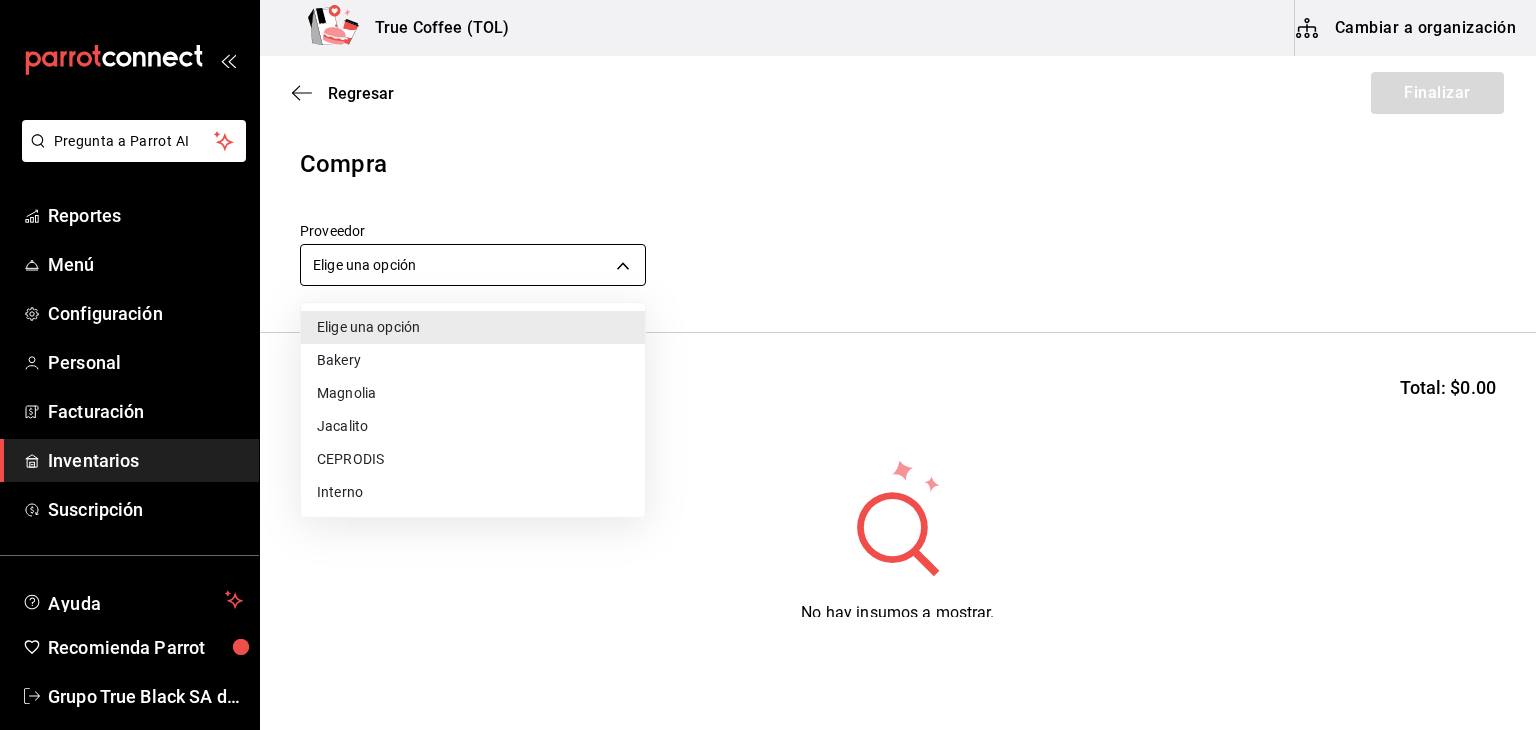 click on "Pregunta a Parrot AI Reportes   Menú   Configuración   Personal   Facturación   Inventarios   Suscripción   Ayuda Recomienda Parrot   Grupo True Black SA de CV   Sugerir nueva función   True Coffee (TOL) Cambiar a organización Regresar Finalizar Compra Proveedor Elige una opción default Total: $0.00 No hay insumos a mostrar. Busca un insumo para agregarlo a la lista GANA 1 MES GRATIS EN TU SUSCRIPCIÓN AQUÍ ¿Recuerdas cómo empezó tu restaurante?
Hoy puedes ayudar a un colega a tener el mismo cambio que tú viviste.
Recomienda Parrot directamente desde tu Portal Administrador.
Es fácil y rápido.
🎁 Por cada restaurante que se una, ganas 1 mes gratis. Ver video tutorial Ir a video Pregunta a Parrot AI Reportes   Menú   Configuración   Personal   Facturación   Inventarios   Suscripción   Ayuda Recomienda Parrot   Grupo True Black SA de CV   Sugerir nueva función   Editar Eliminar Visitar centro de ayuda ([PHONE]) soporte@example.com Visitar centro de ayuda ([PHONE])" at bounding box center (768, 308) 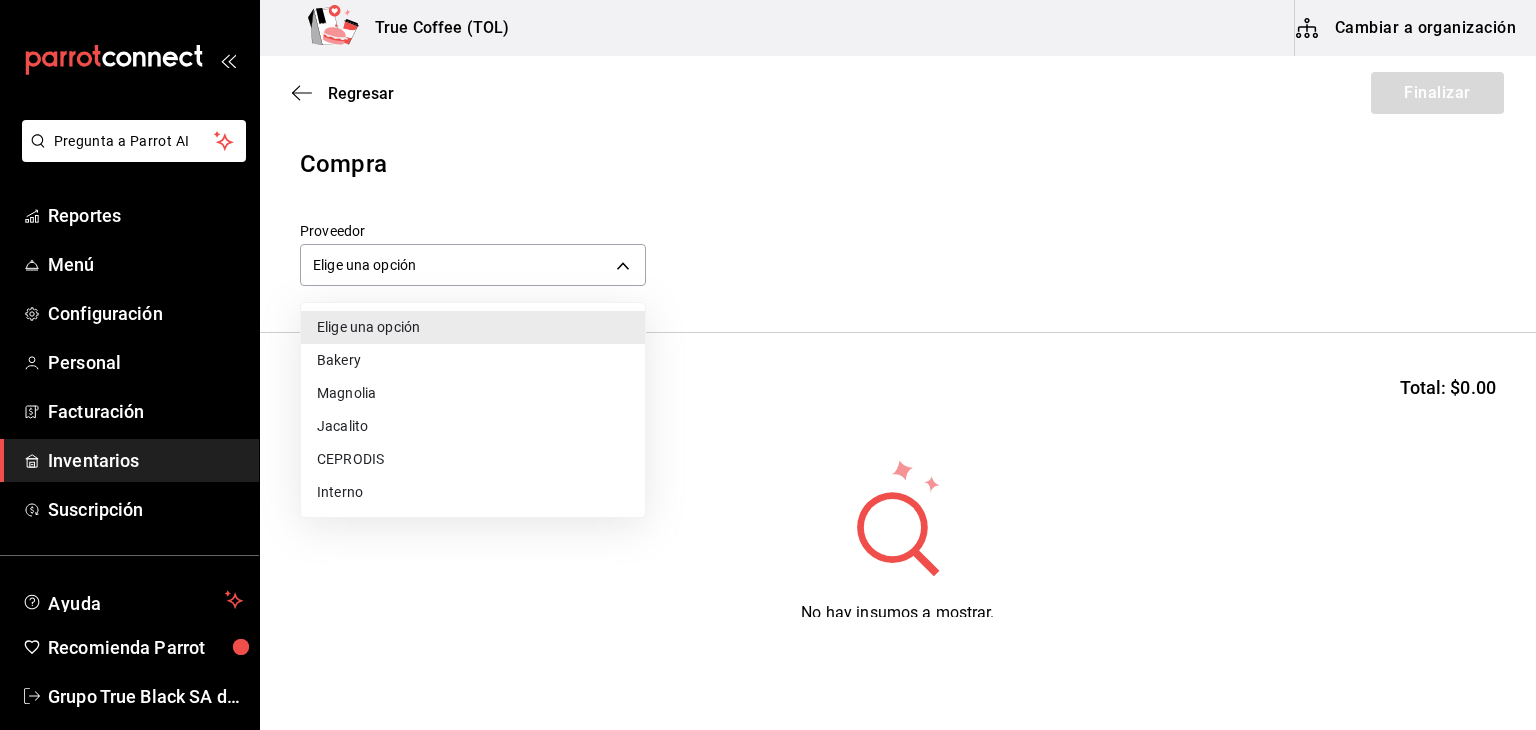 click on "Bakery" at bounding box center [473, 360] 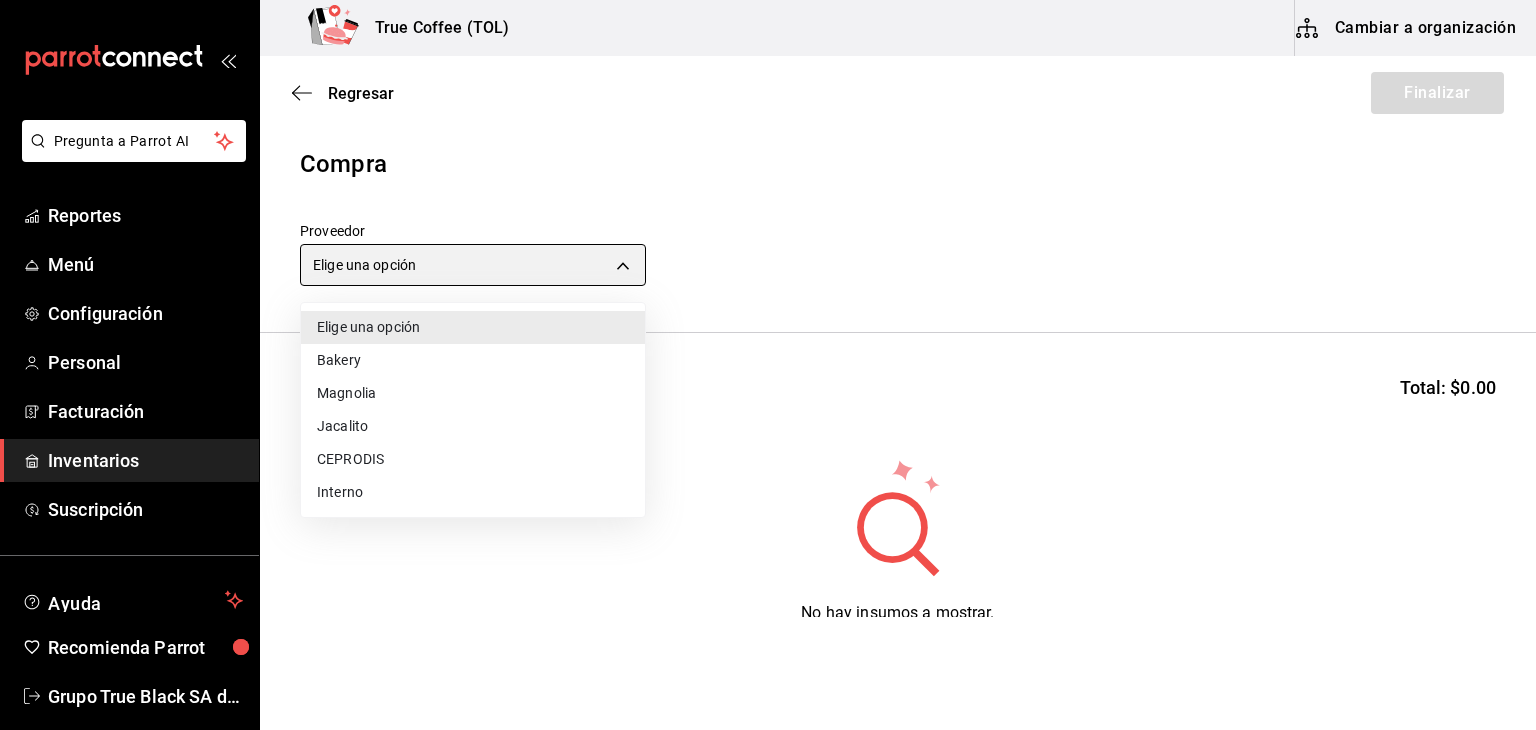 type on "e04ef907-a528-4bed-b84b-3795ef7164b4" 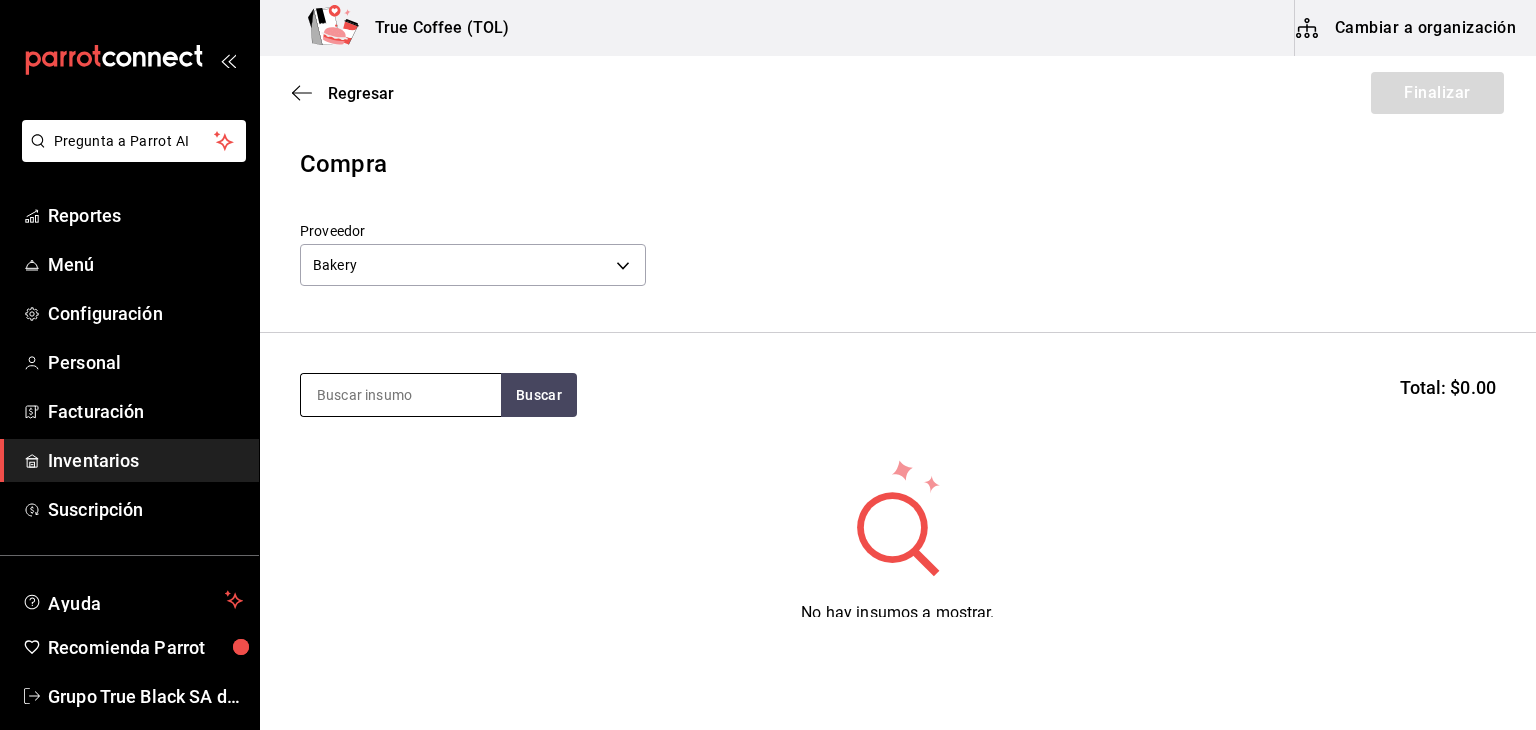 click at bounding box center (401, 395) 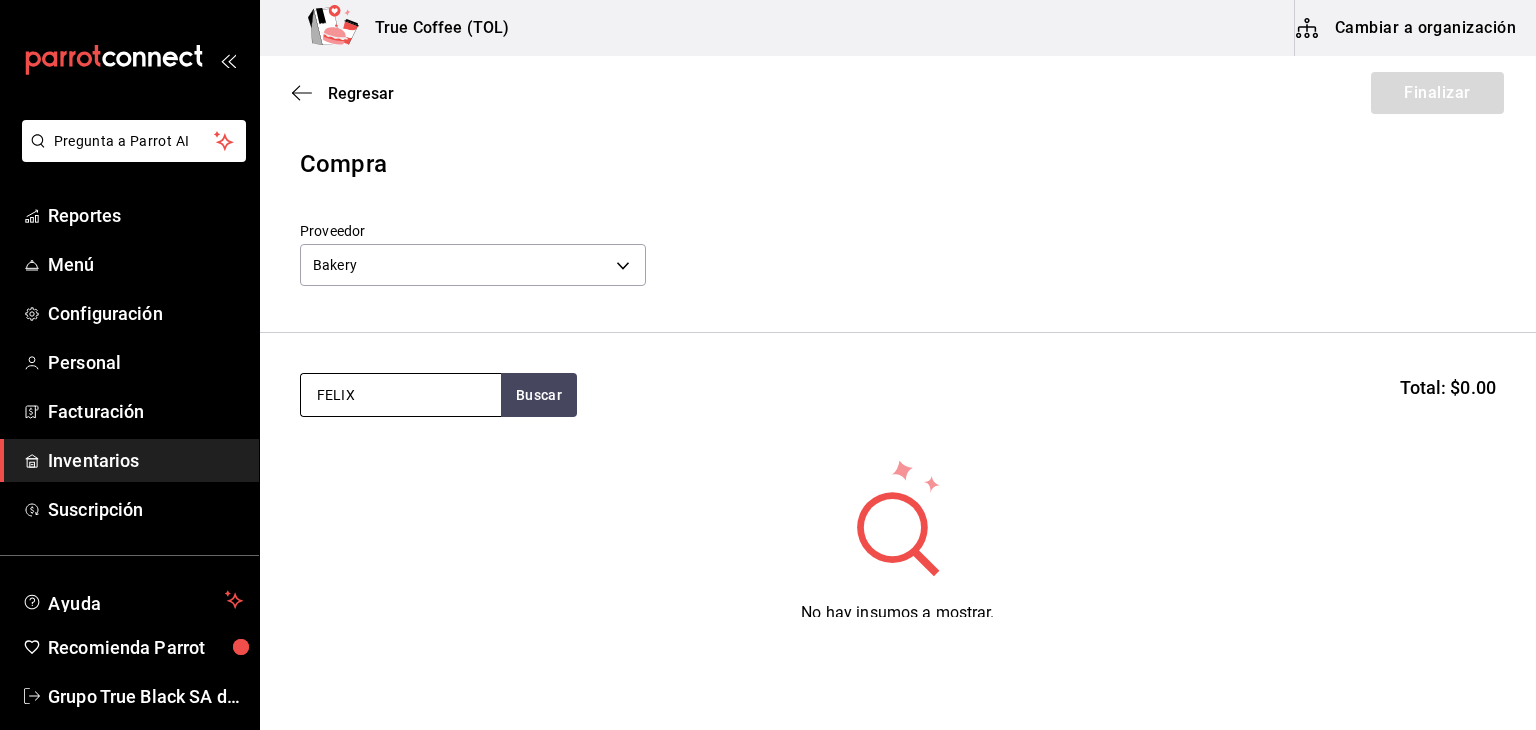 type on "FELIX" 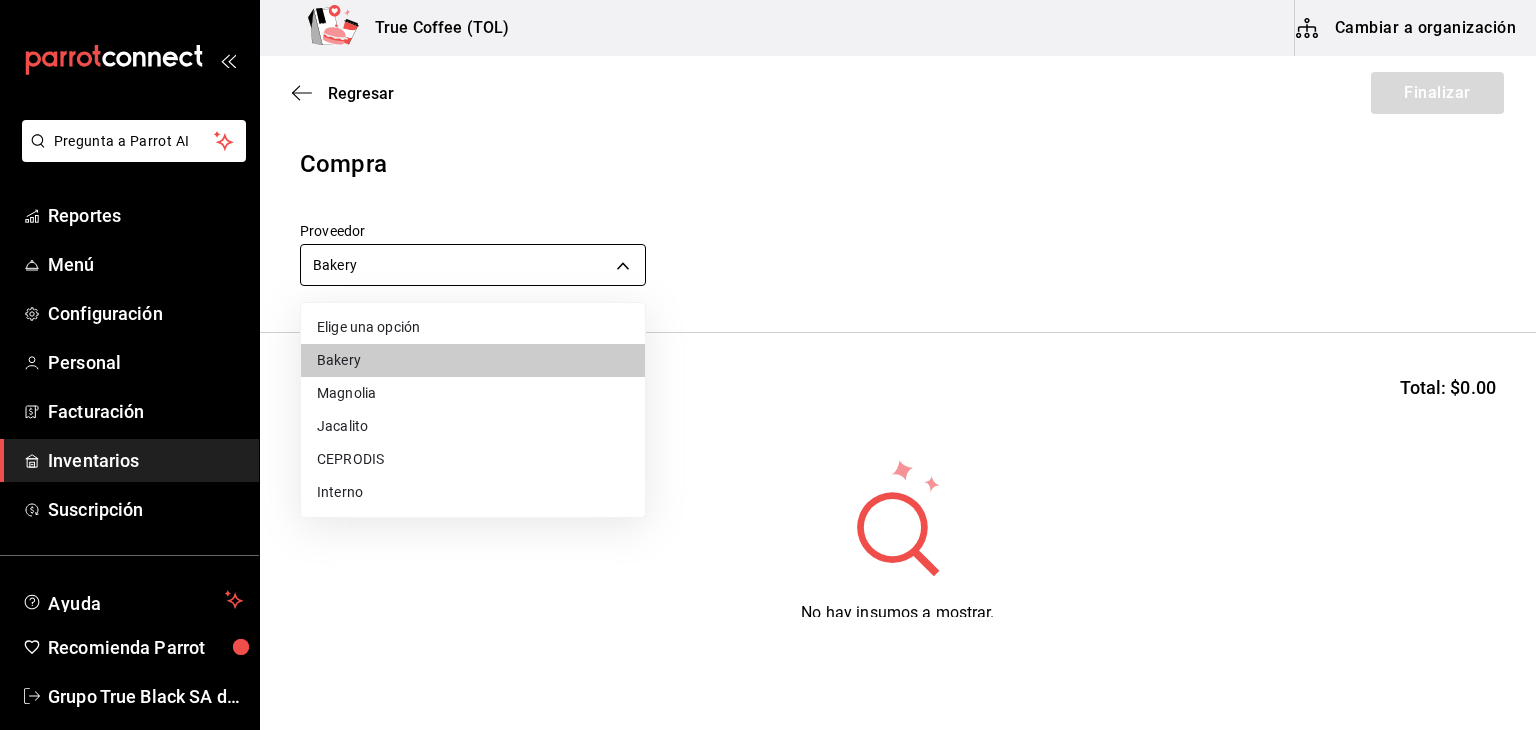 click on "Pregunta a Parrot AI Reportes   Menú   Configuración   Personal   Facturación   Inventarios   Suscripción   Ayuda Recomienda Parrot   Grupo True Black SA de CV   Sugerir nueva función   True Coffee (TOL) Cambiar a organización Regresar Finalizar Compra Proveedor Bakery [UUID] FELIX Total: $0.00 No hay insumos a mostrar. Busca un insumo para agregarlo a la lista GANA 1 MES GRATIS EN TU SUSCRIPCIÓN AQUÍ ¿Recuerdas cómo empezó tu restaurante?
Hoy puedes ayudar a un colega a tener el mismo cambio que tú viviste.
Recomienda Parrot directamente desde tu Portal Administrador.
Es fácil y rápido.
🎁 Por cada restaurante que se una, ganas 1 mes gratis. Ver video tutorial Ir a video Pregunta a Parrot AI Reportes   Menú   Configuración   Personal   Facturación   Inventarios   Suscripción   Ayuda Recomienda Parrot   Grupo True Black SA de CV   Sugerir nueva función   Editar Eliminar Visitar centro de ayuda ([PHONE]) soporte@example.com ([PHONE])" at bounding box center [768, 308] 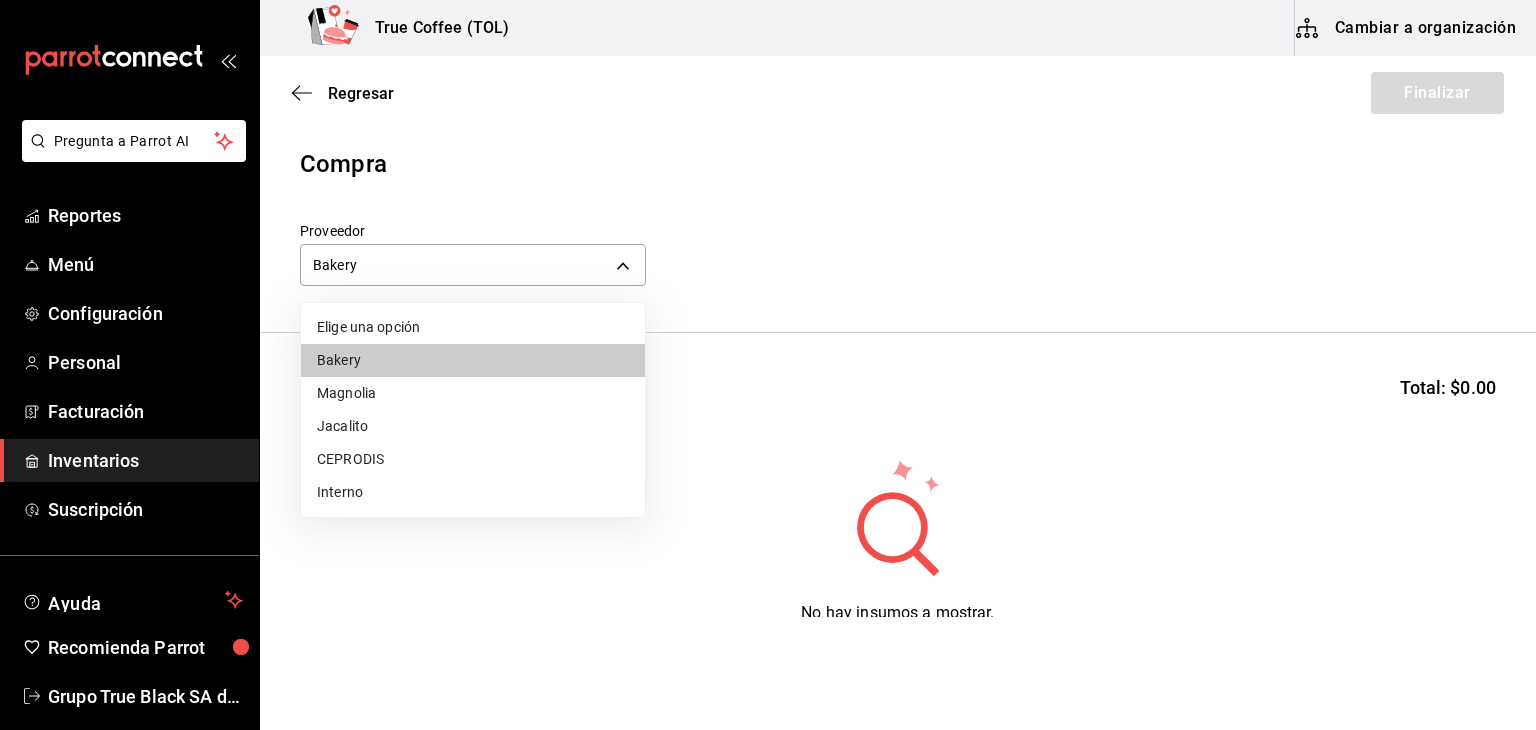 click on "CEPRODIS" at bounding box center (473, 459) 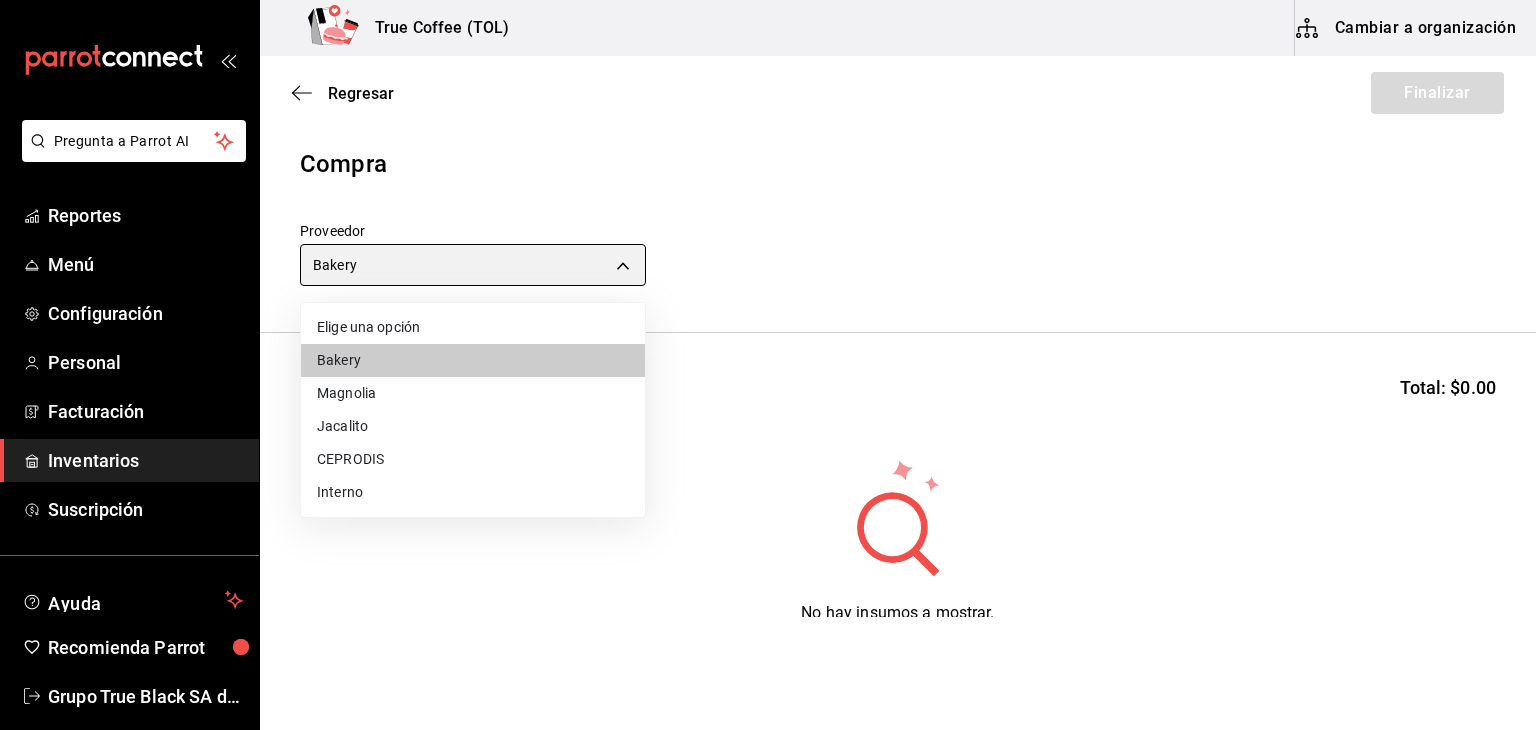 type on "[UUID]" 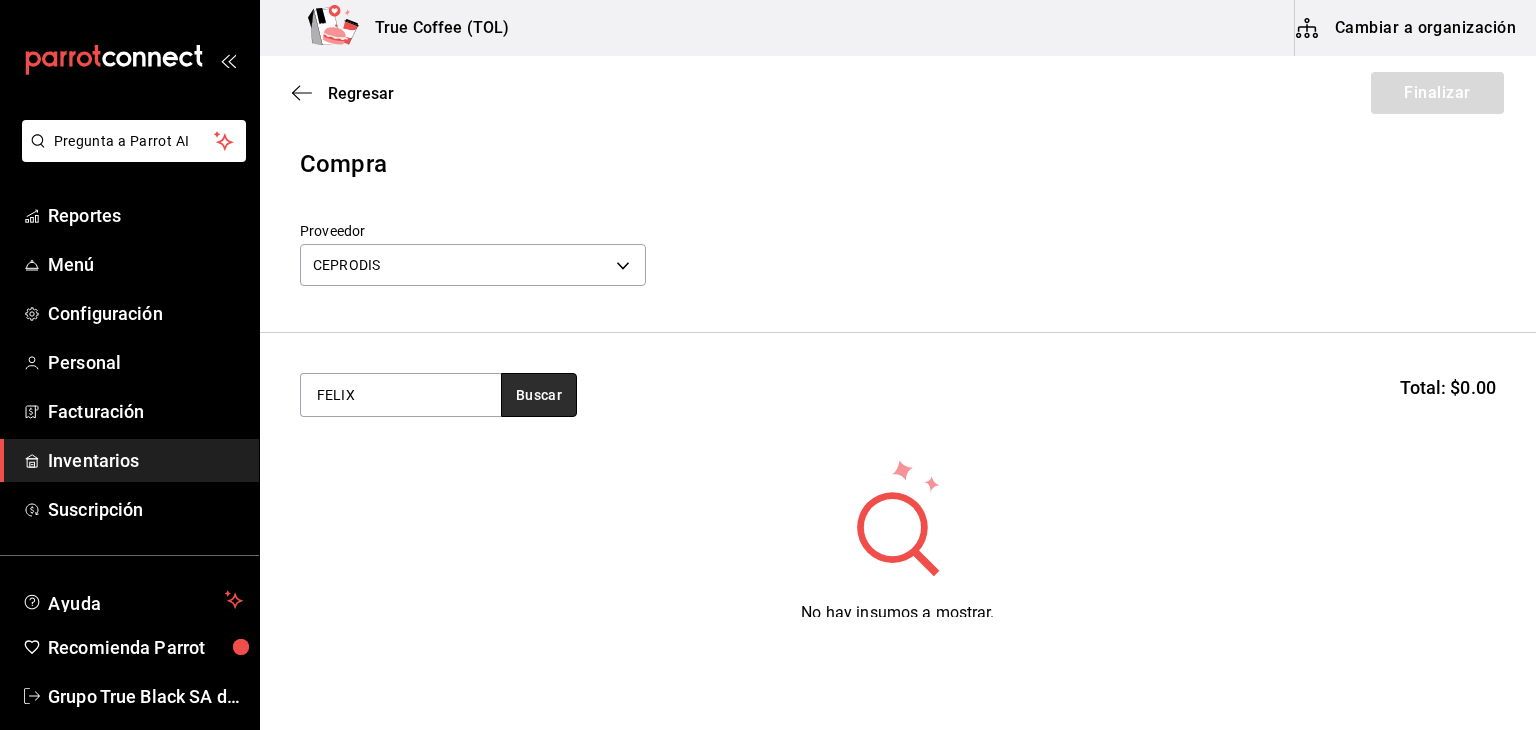 click on "Buscar" at bounding box center (539, 395) 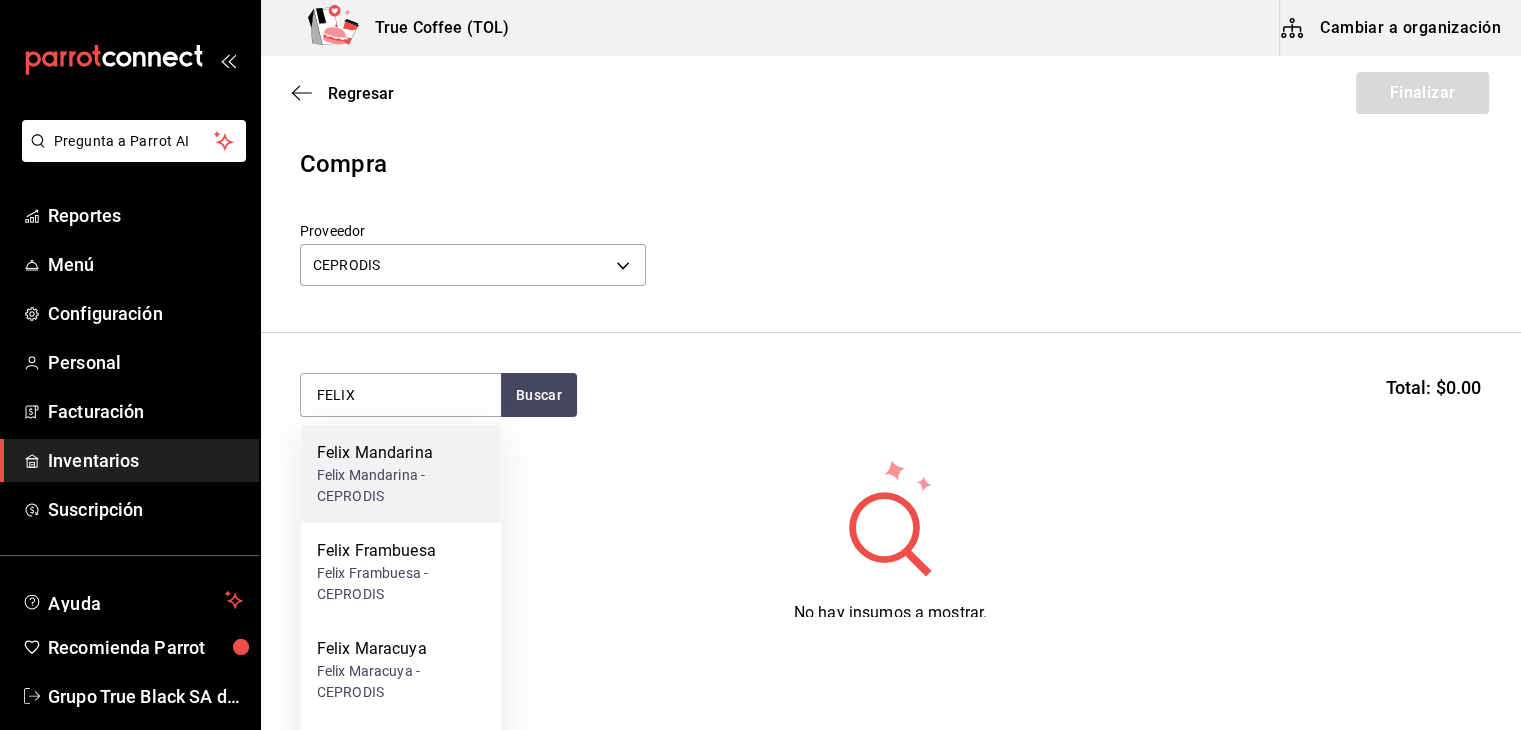 click on "Felix Mandarina - CEPRODIS" at bounding box center (401, 486) 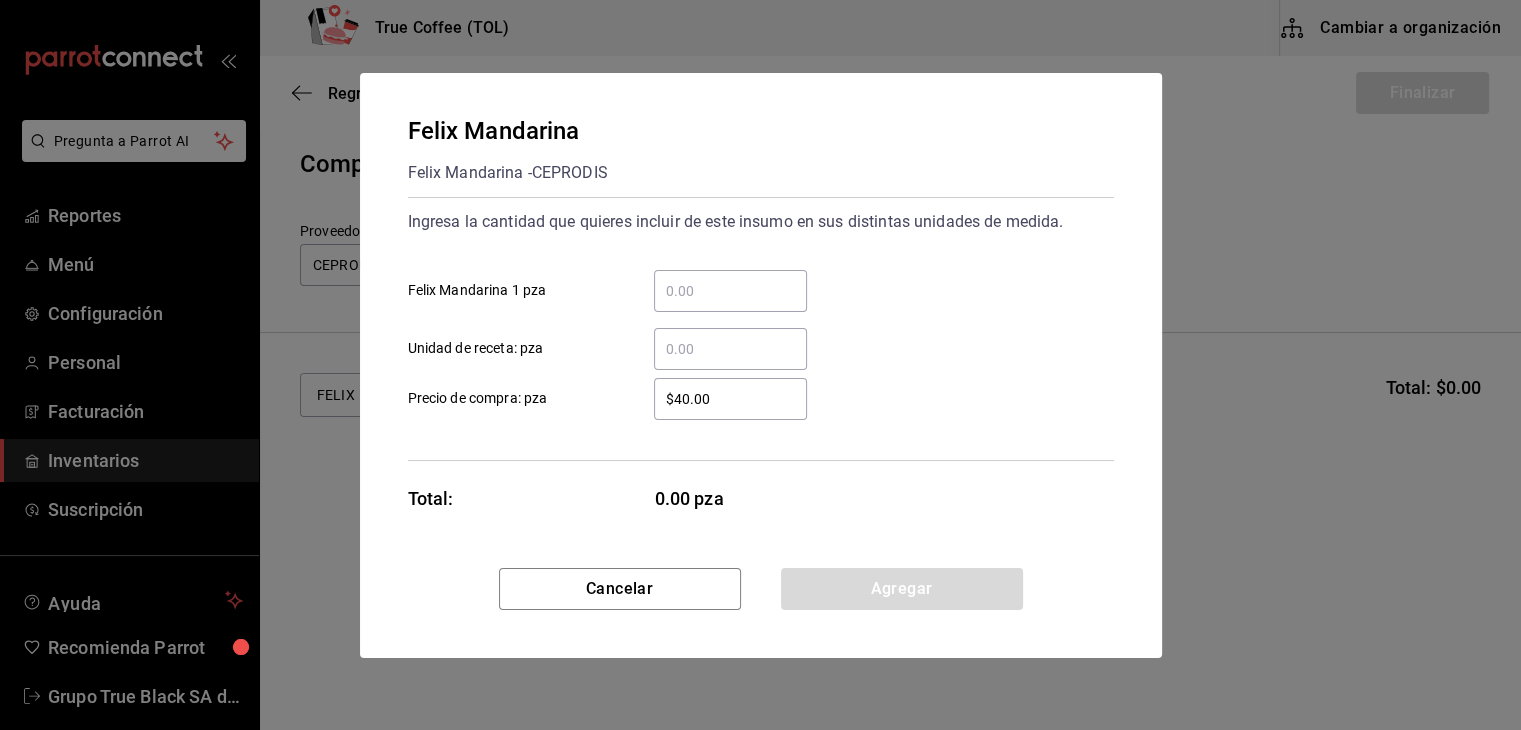type 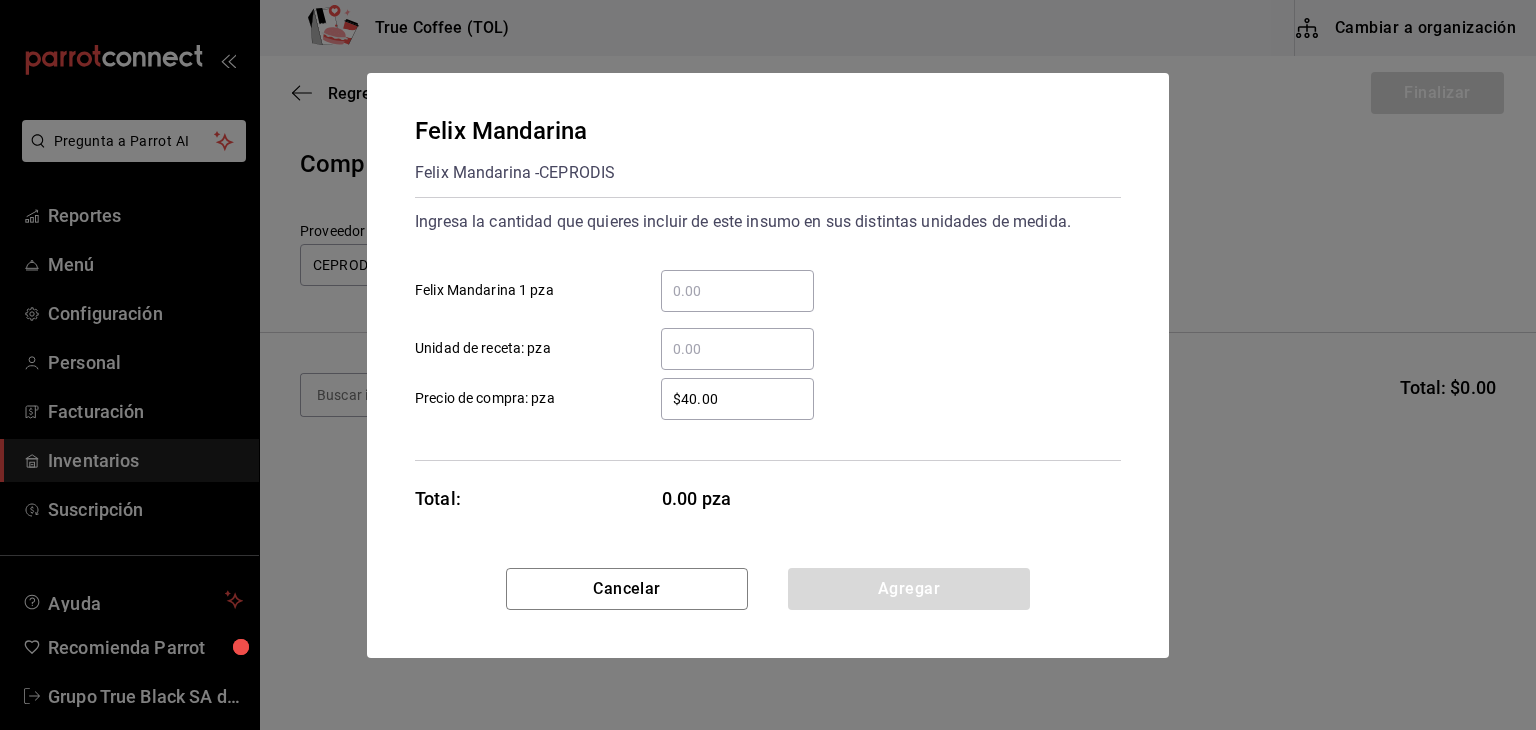 click on "​" at bounding box center [737, 291] 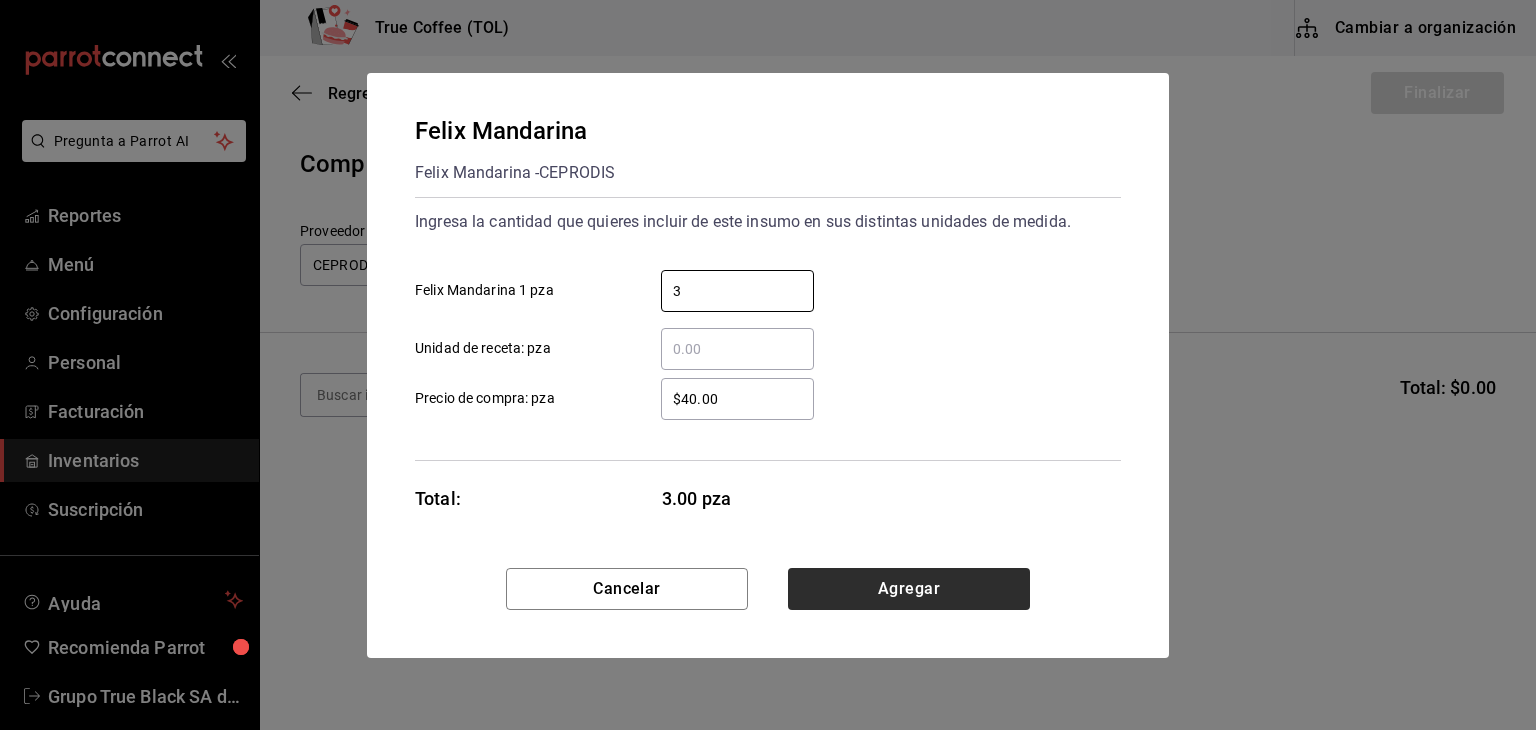 type on "3" 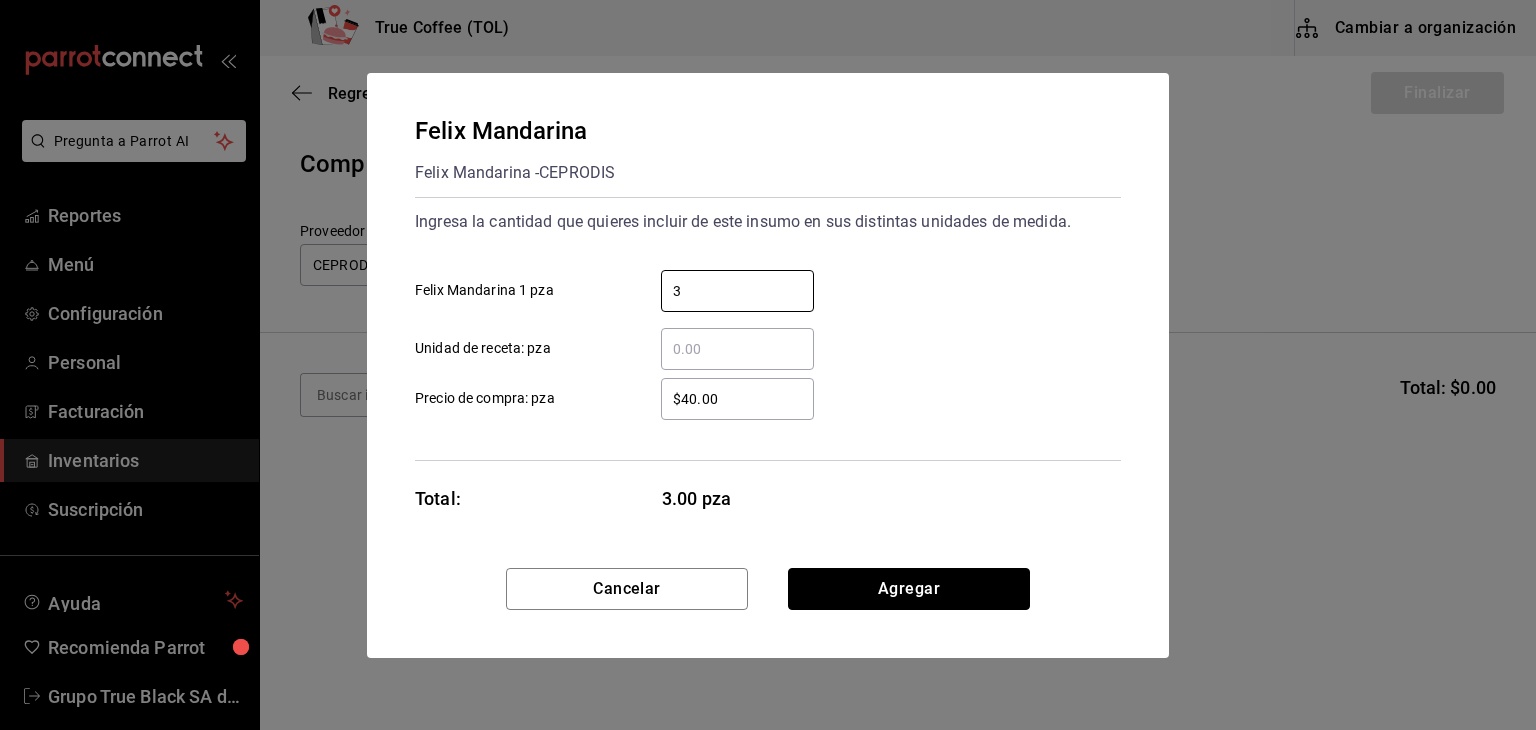 click on "Agregar" at bounding box center [909, 589] 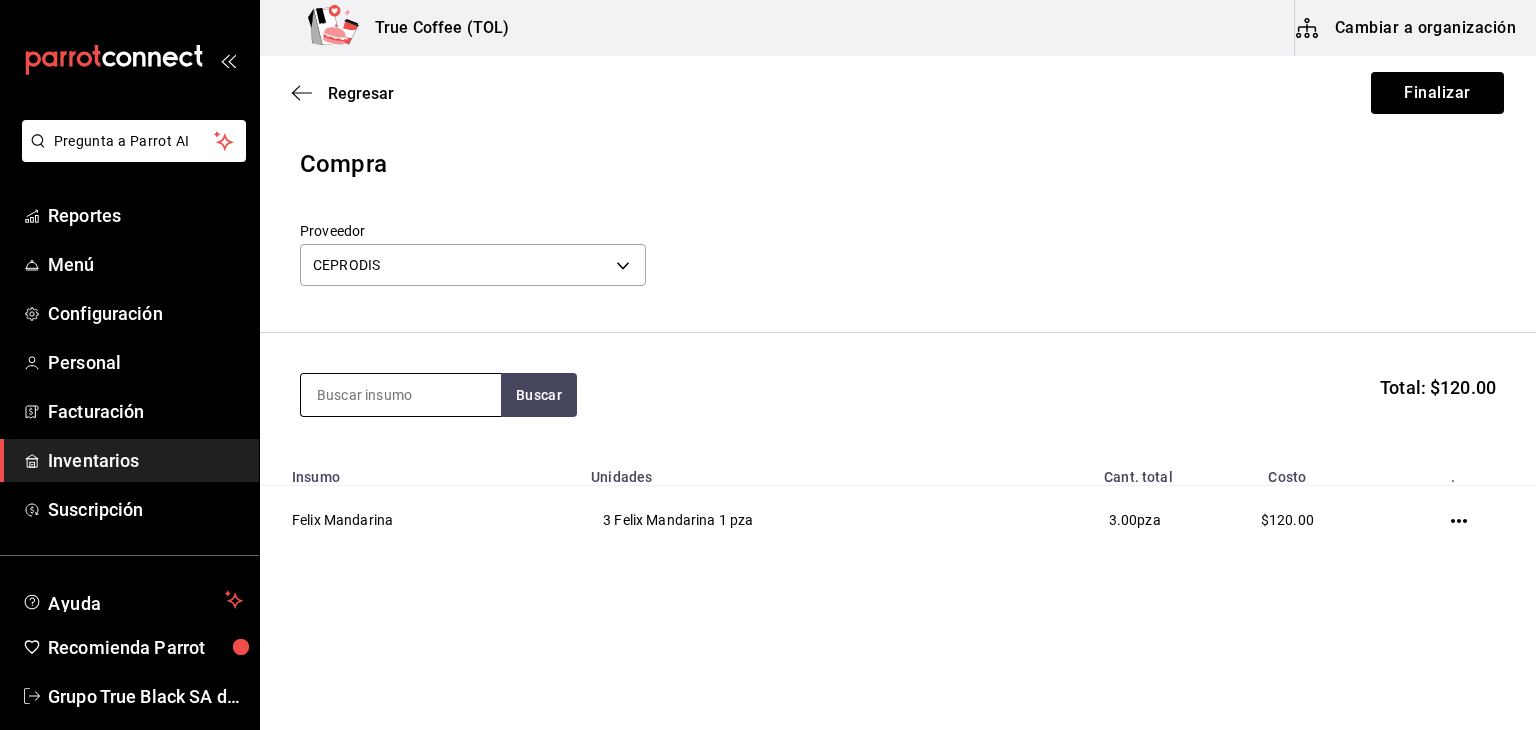click at bounding box center [401, 395] 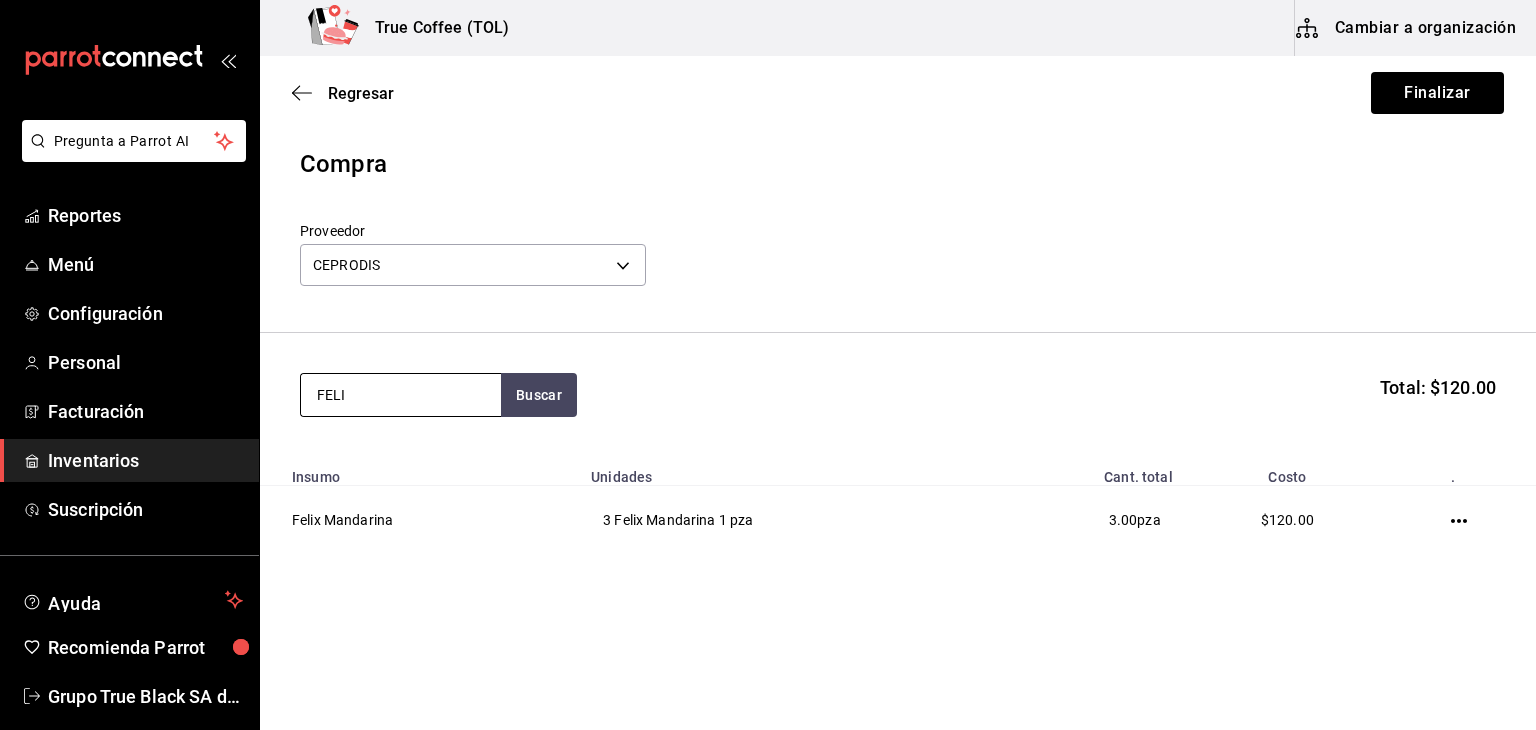 type on "FELI" 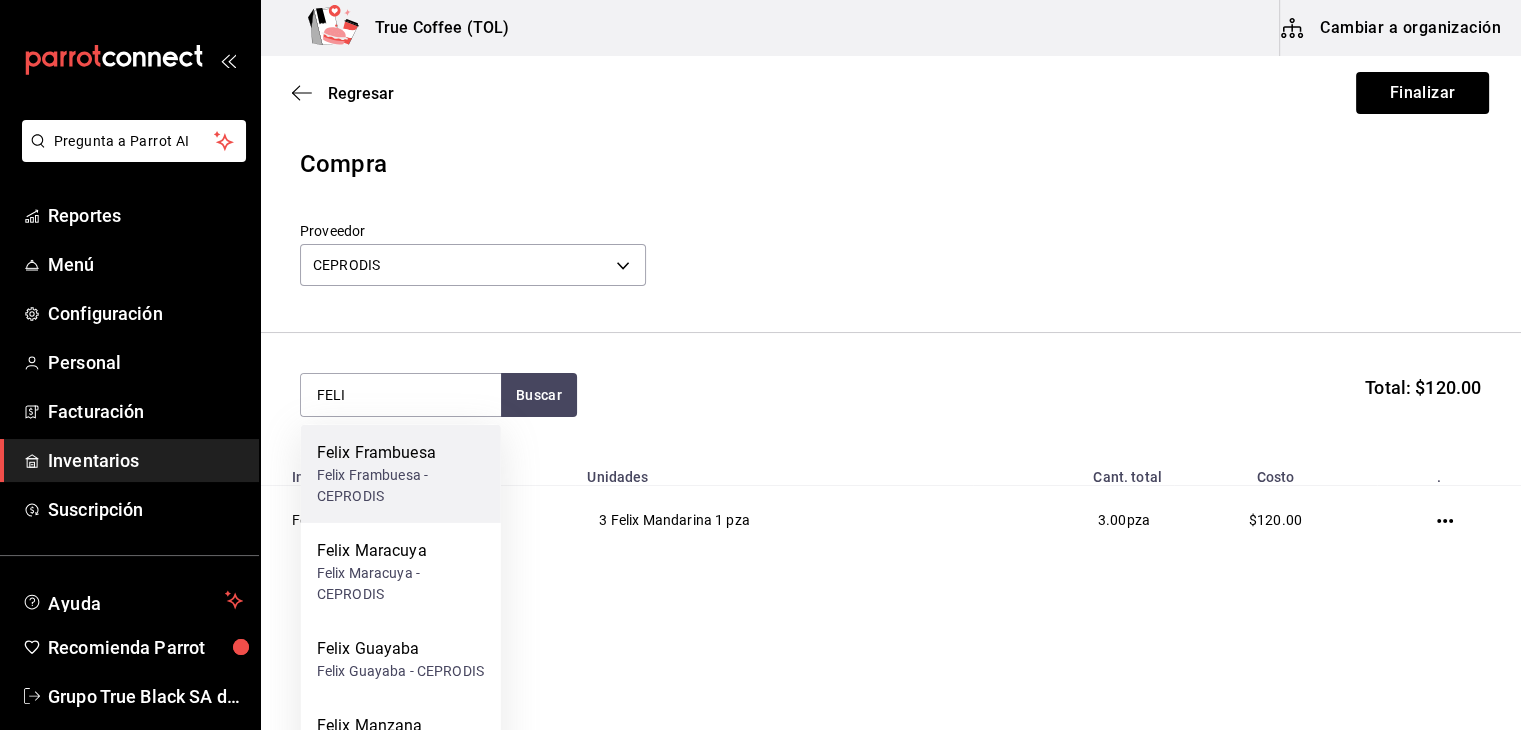 click on "Felix Frambuesa" at bounding box center (401, 453) 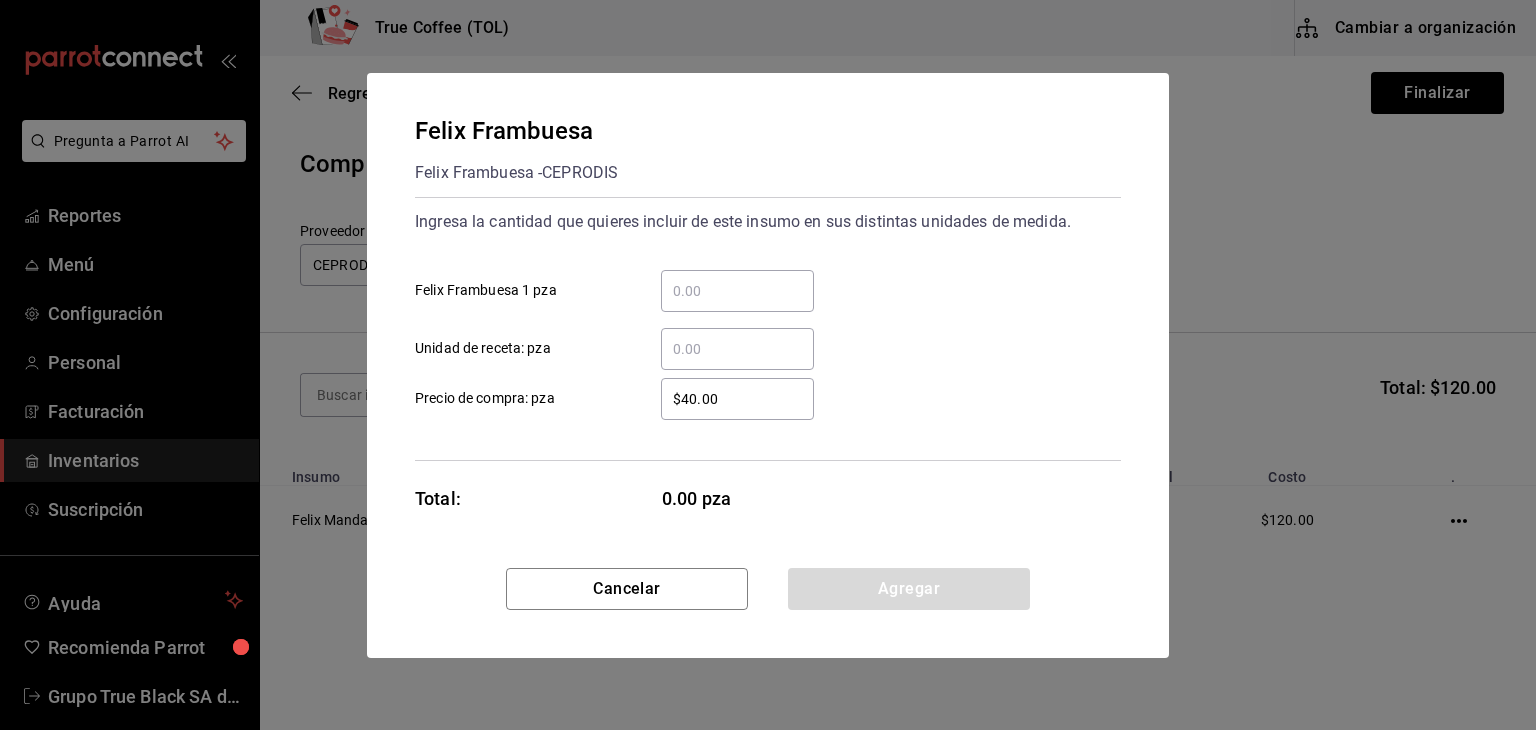 click on "​ Felix Frambuesa 1 pza" at bounding box center [737, 291] 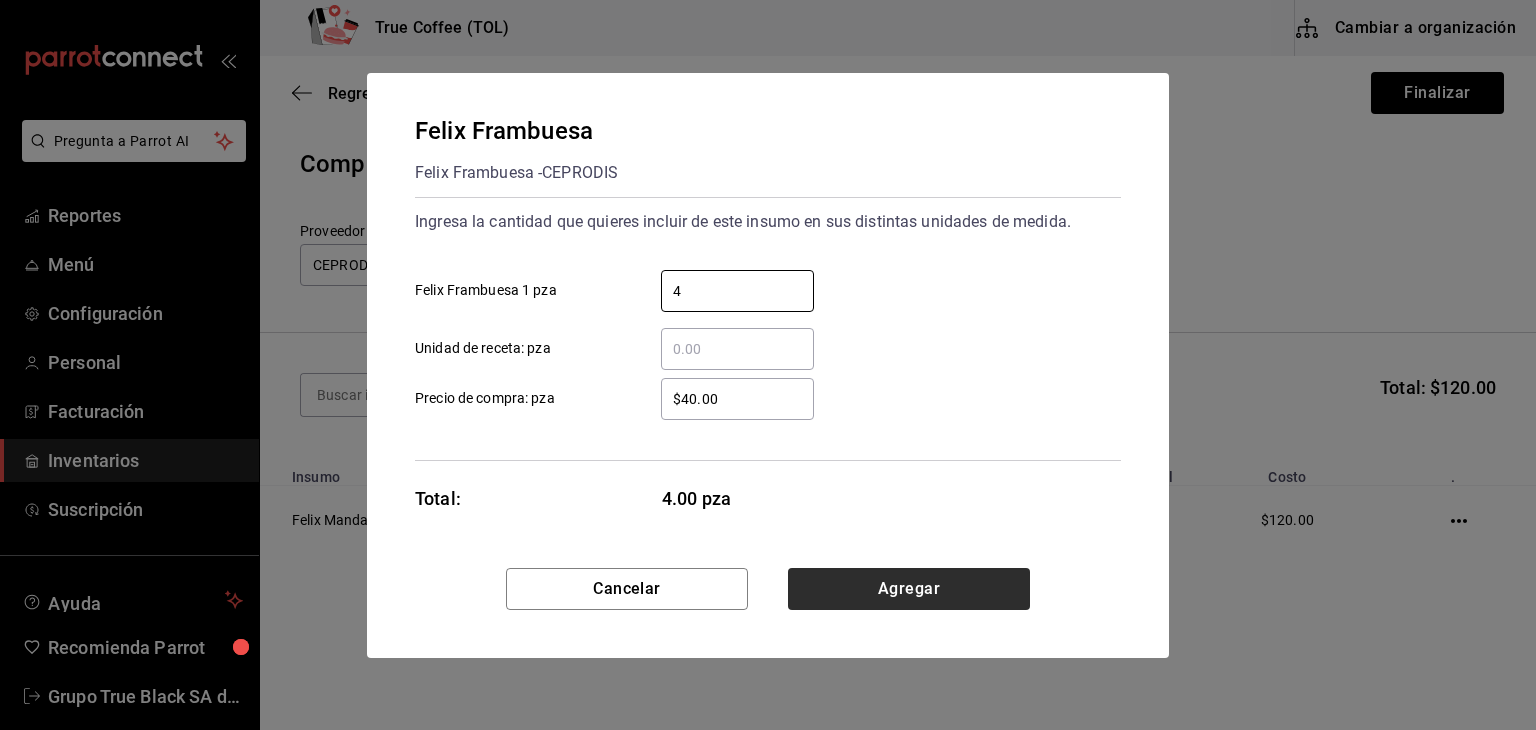 type on "4" 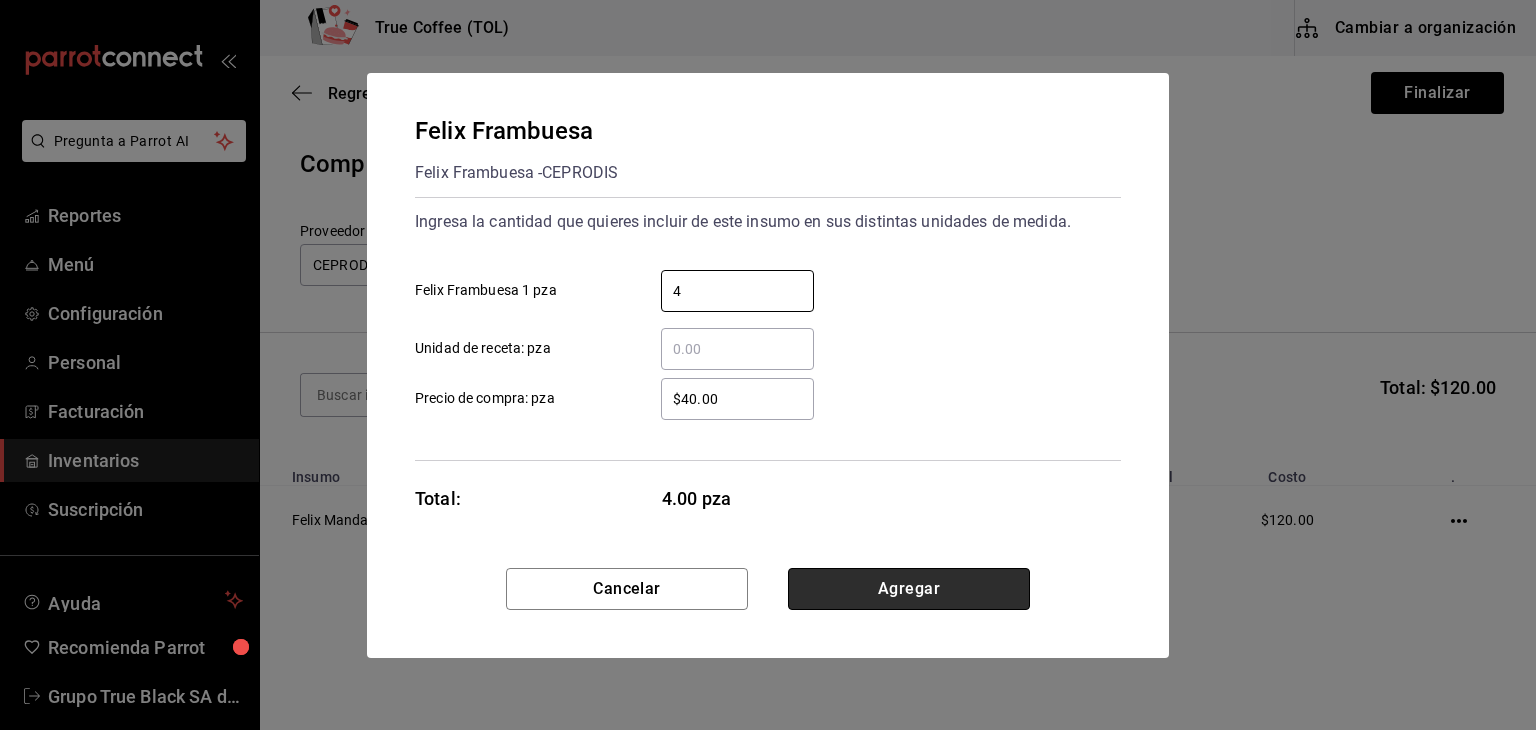 click on "Agregar" at bounding box center [909, 589] 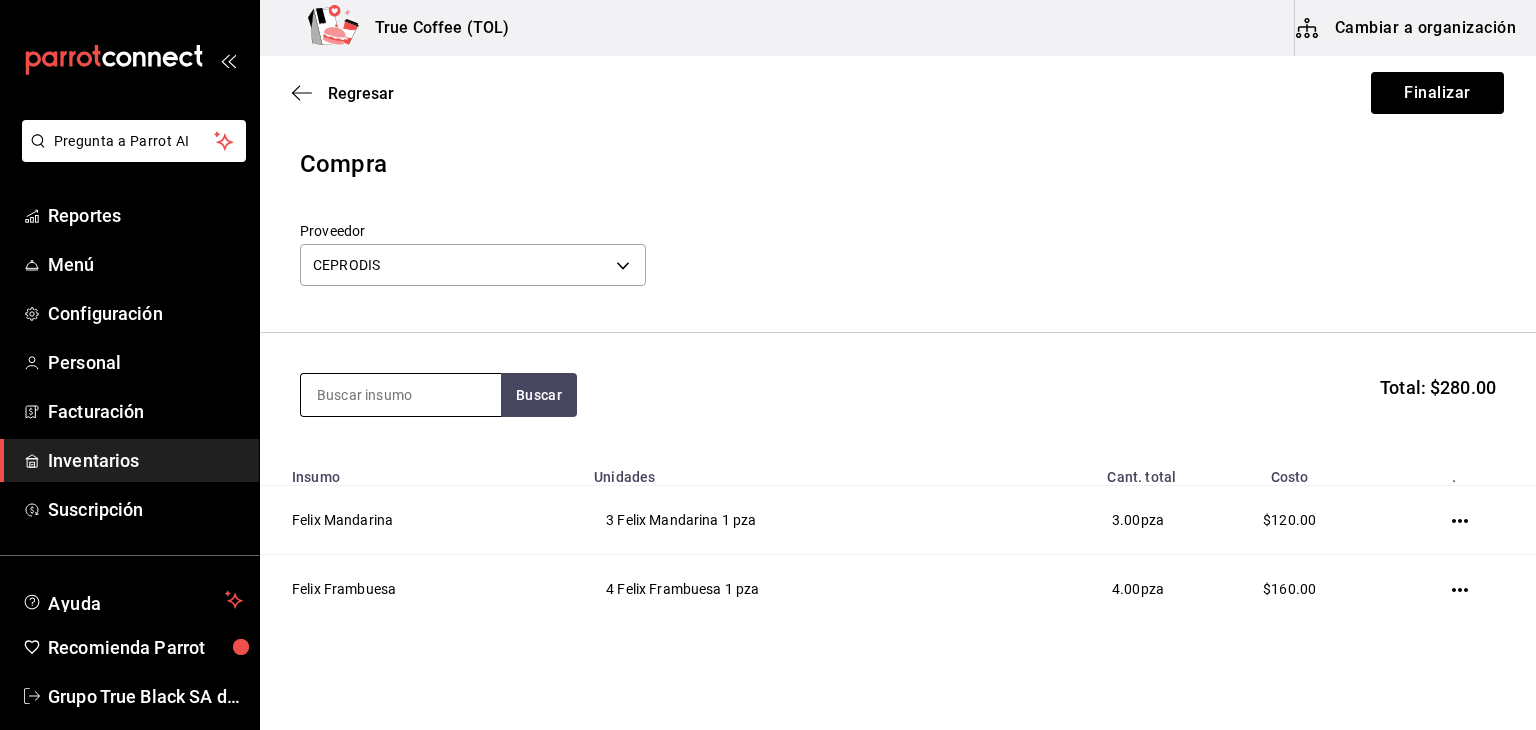click at bounding box center [401, 395] 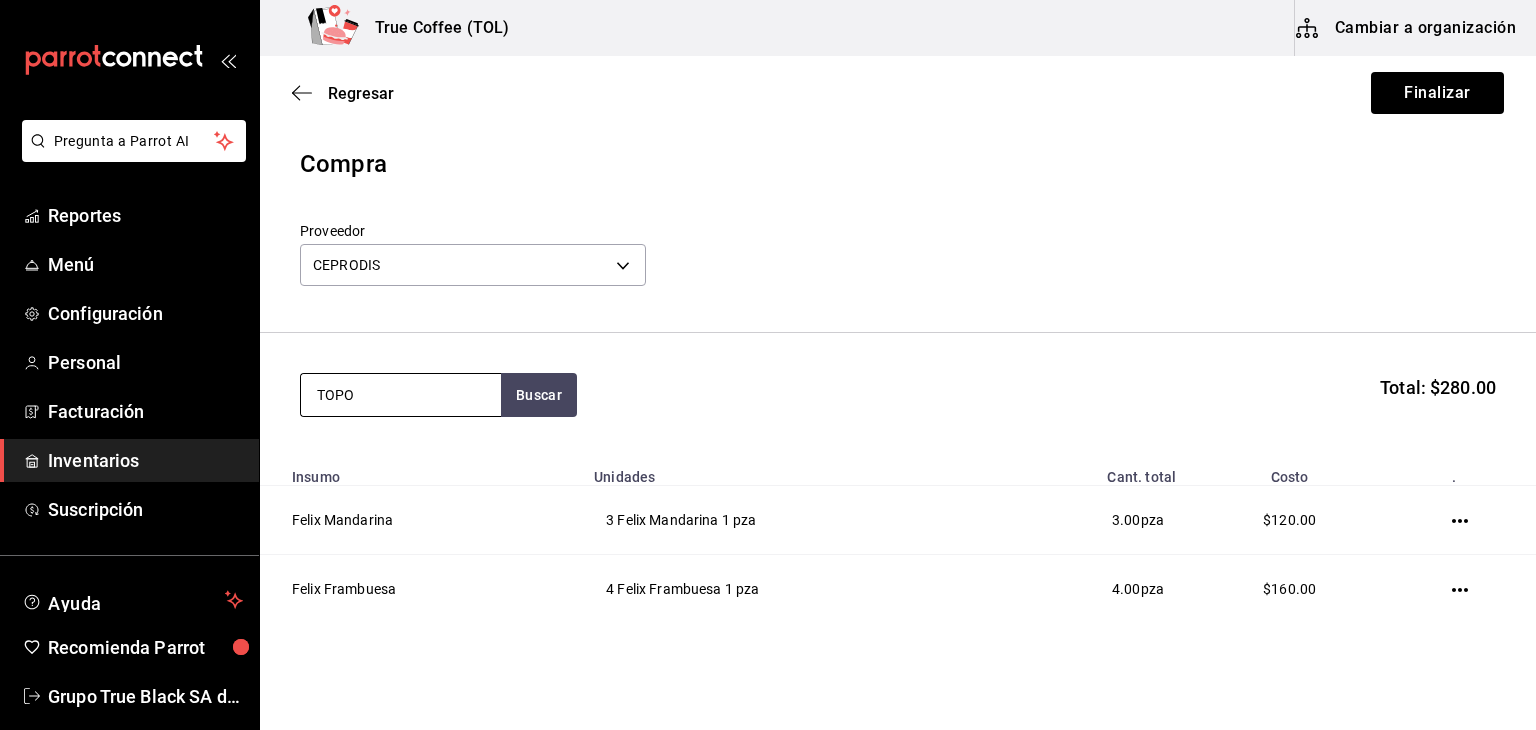type on "TOPO" 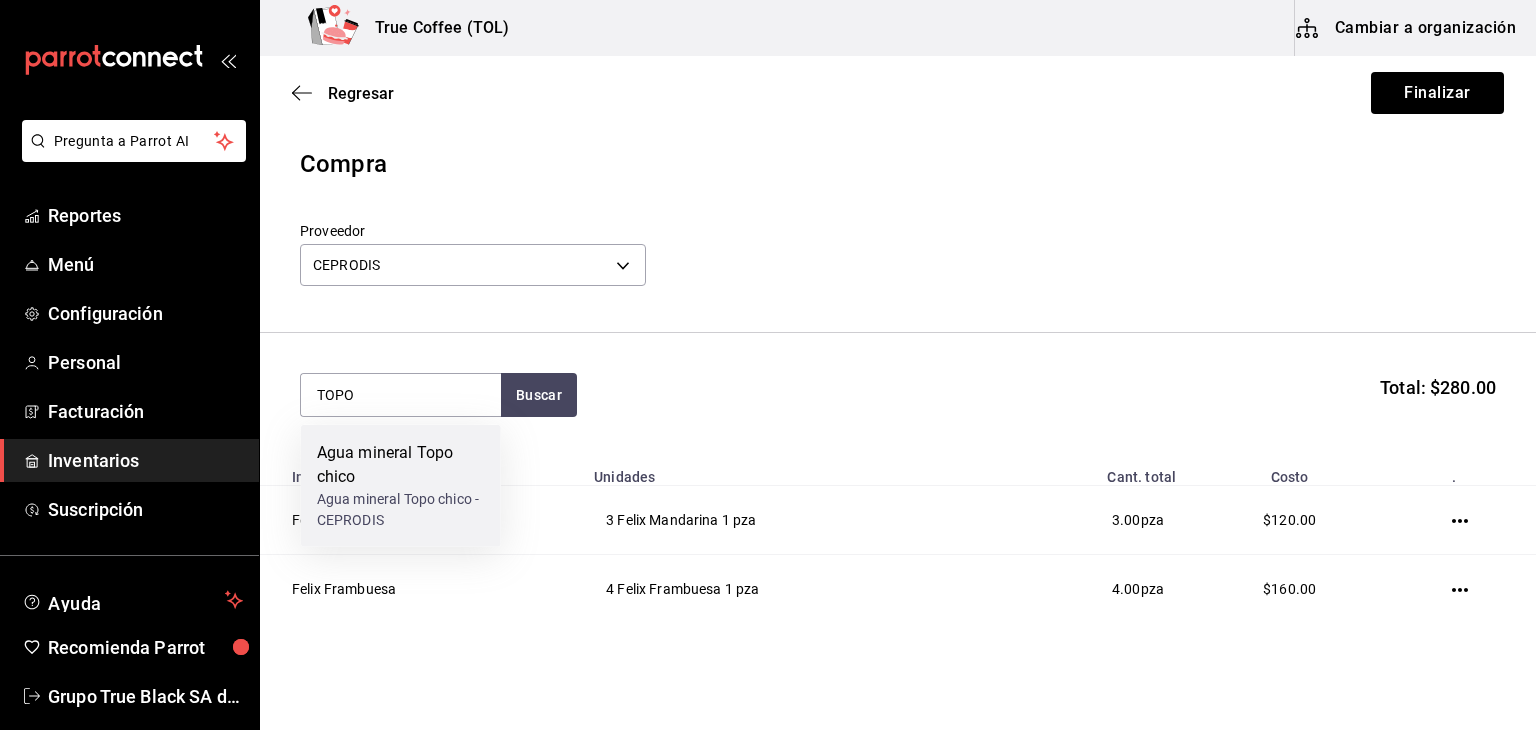 click on "Agua mineral Topo chico" at bounding box center (401, 465) 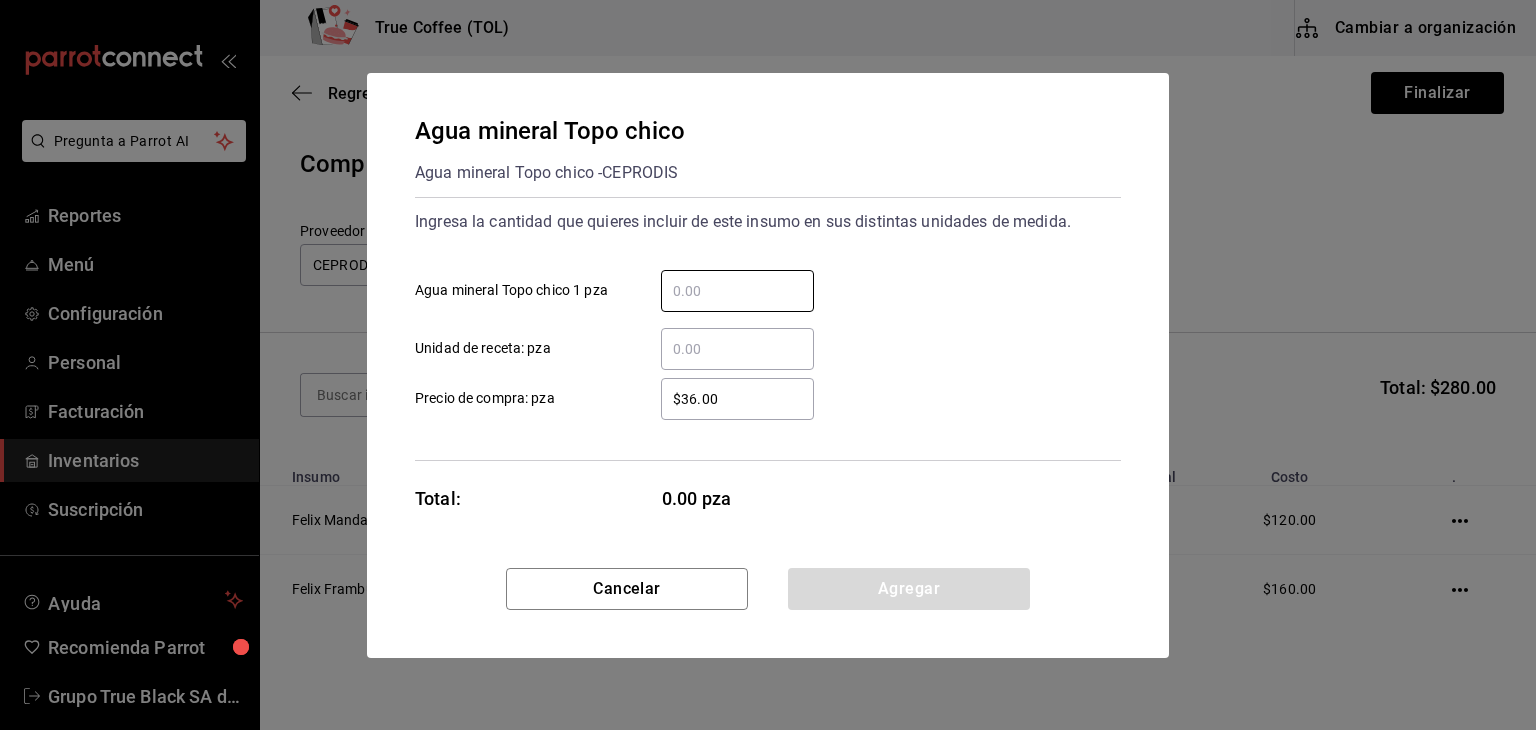 drag, startPoint x: 706, startPoint y: 287, endPoint x: 695, endPoint y: 267, distance: 22.825424 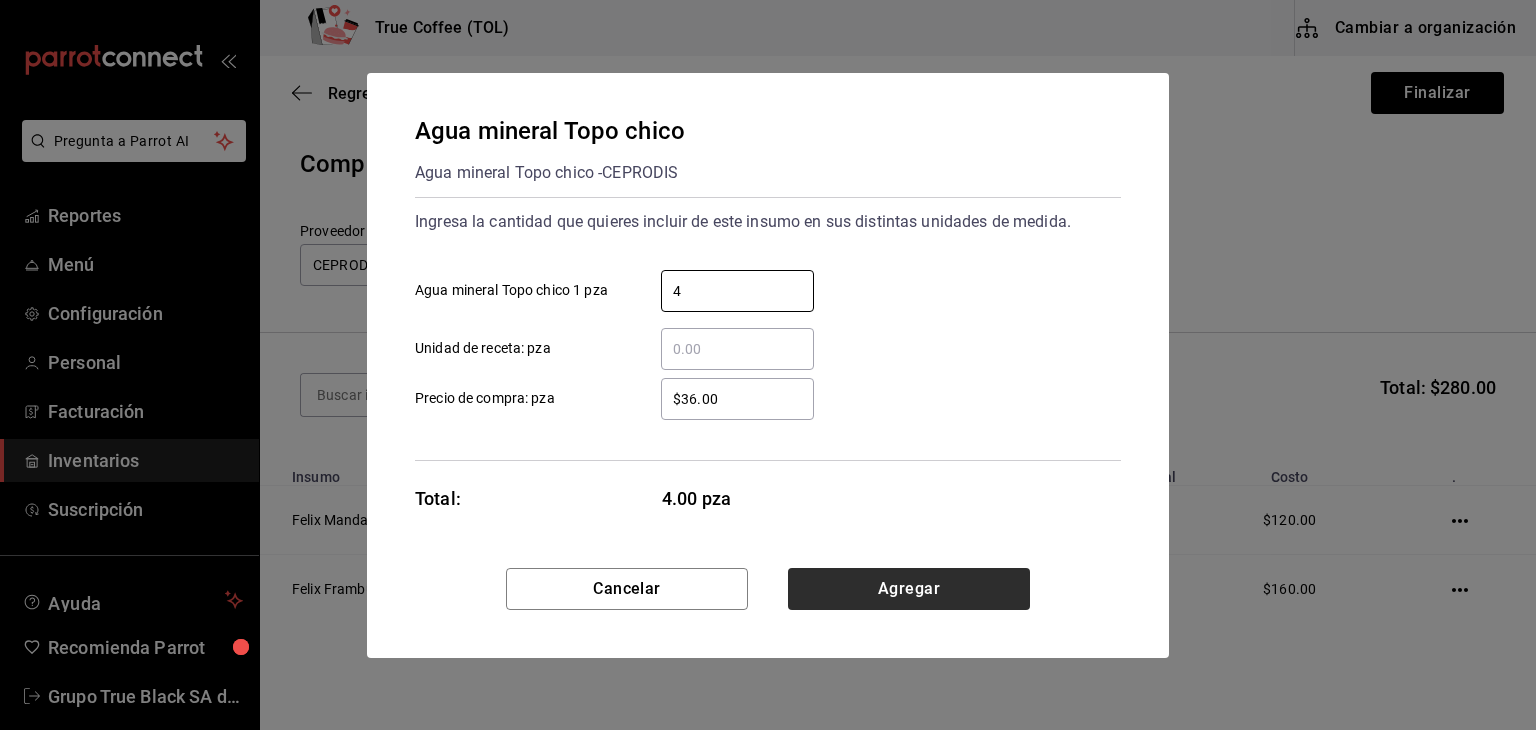 type on "4" 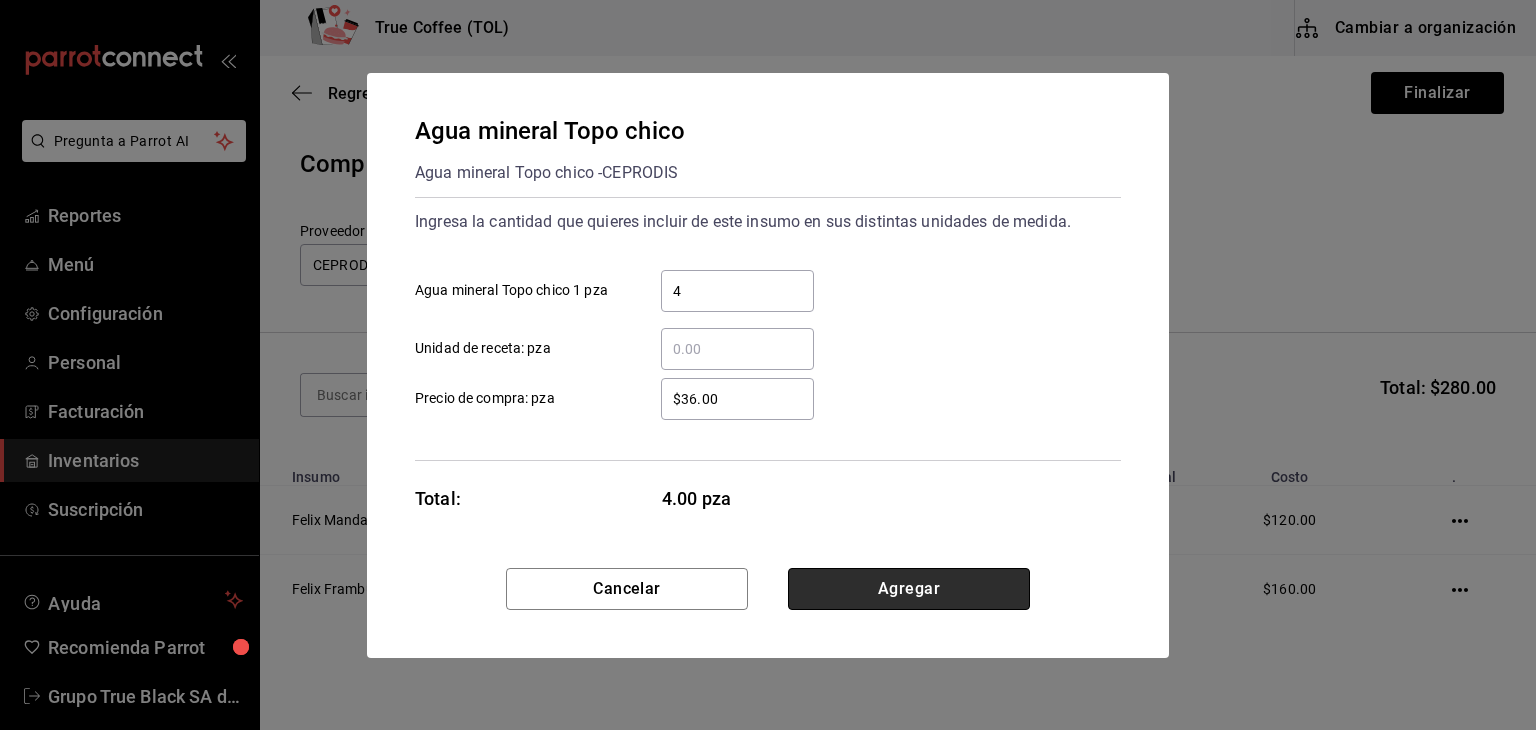 click on "Agregar" at bounding box center (909, 589) 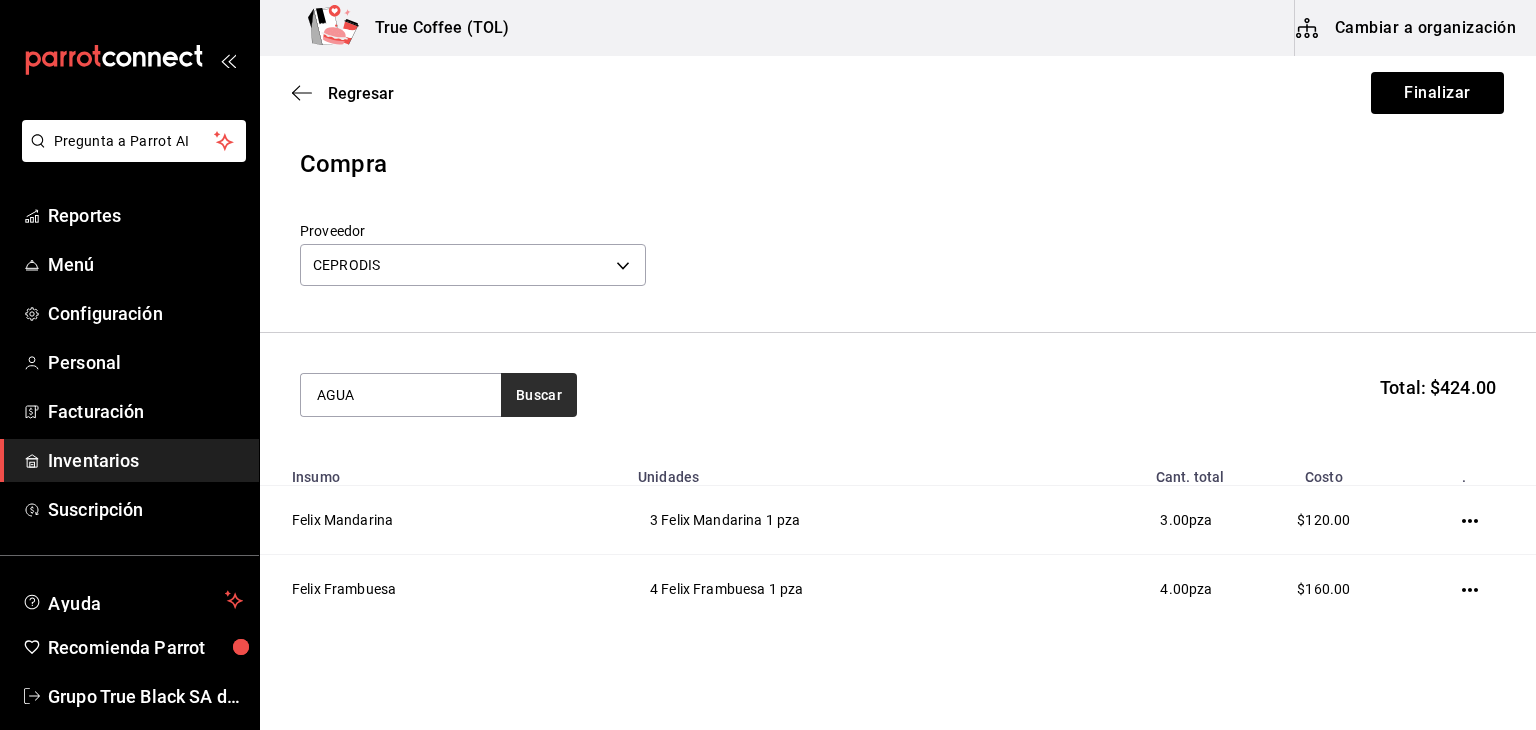 type on "AGUA" 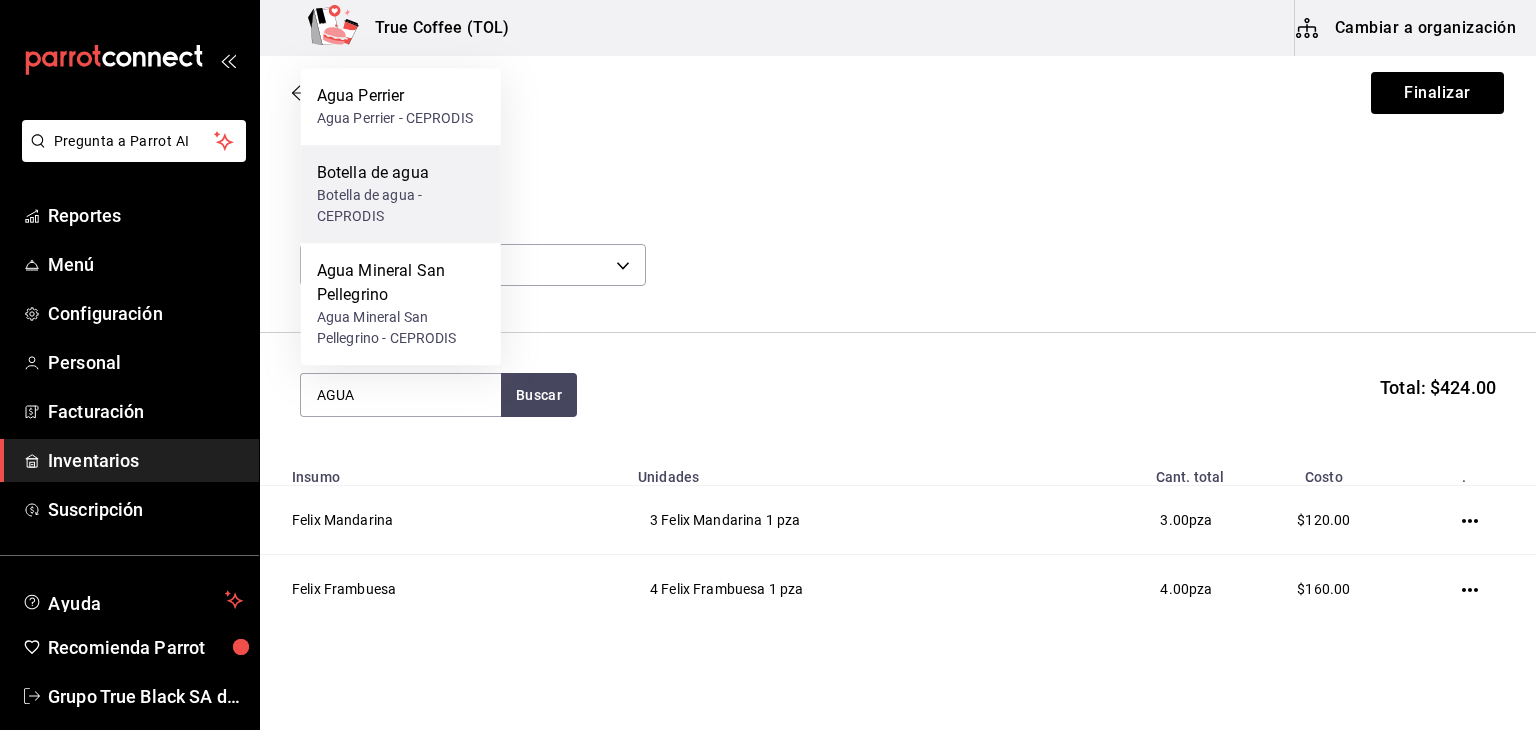 click on "Botella de agua" at bounding box center (401, 173) 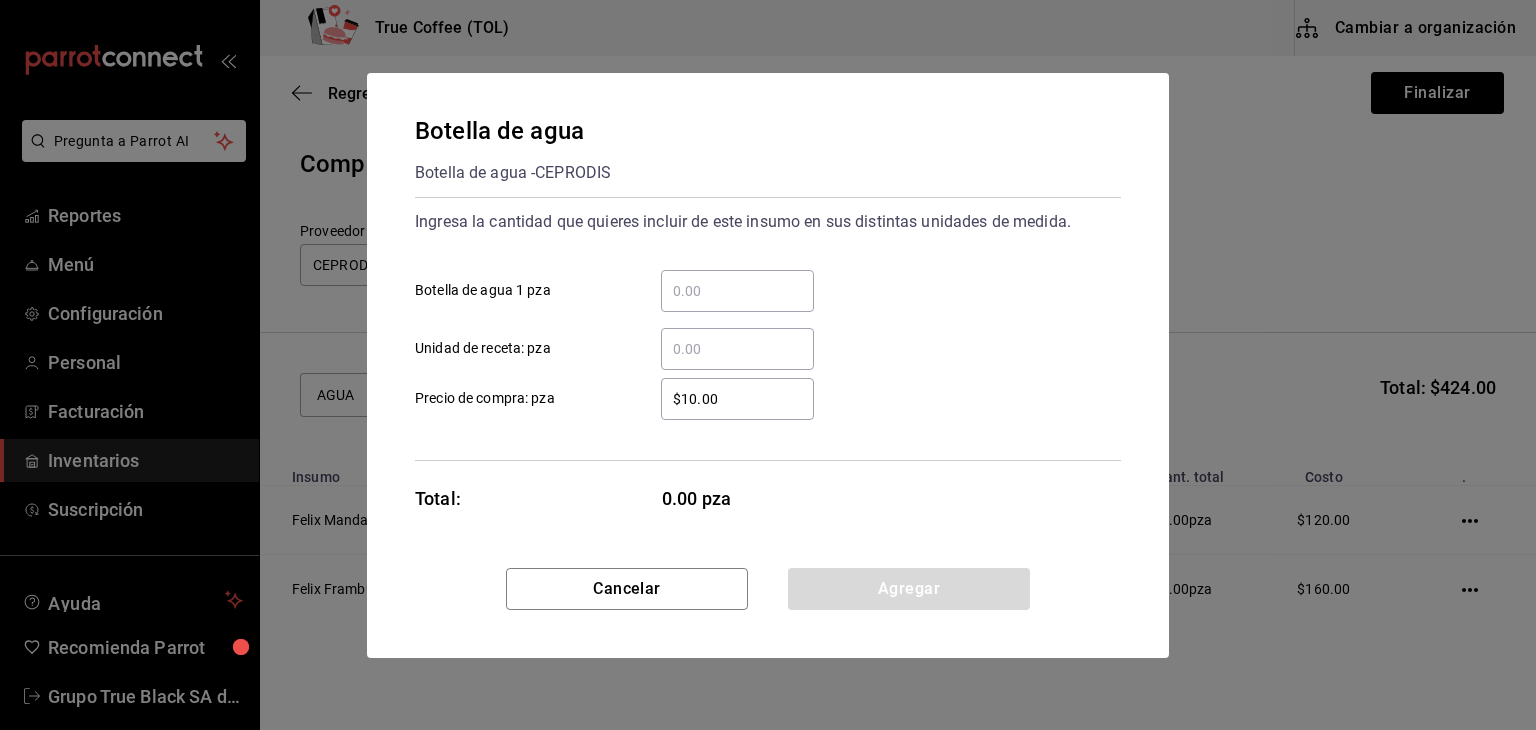 type 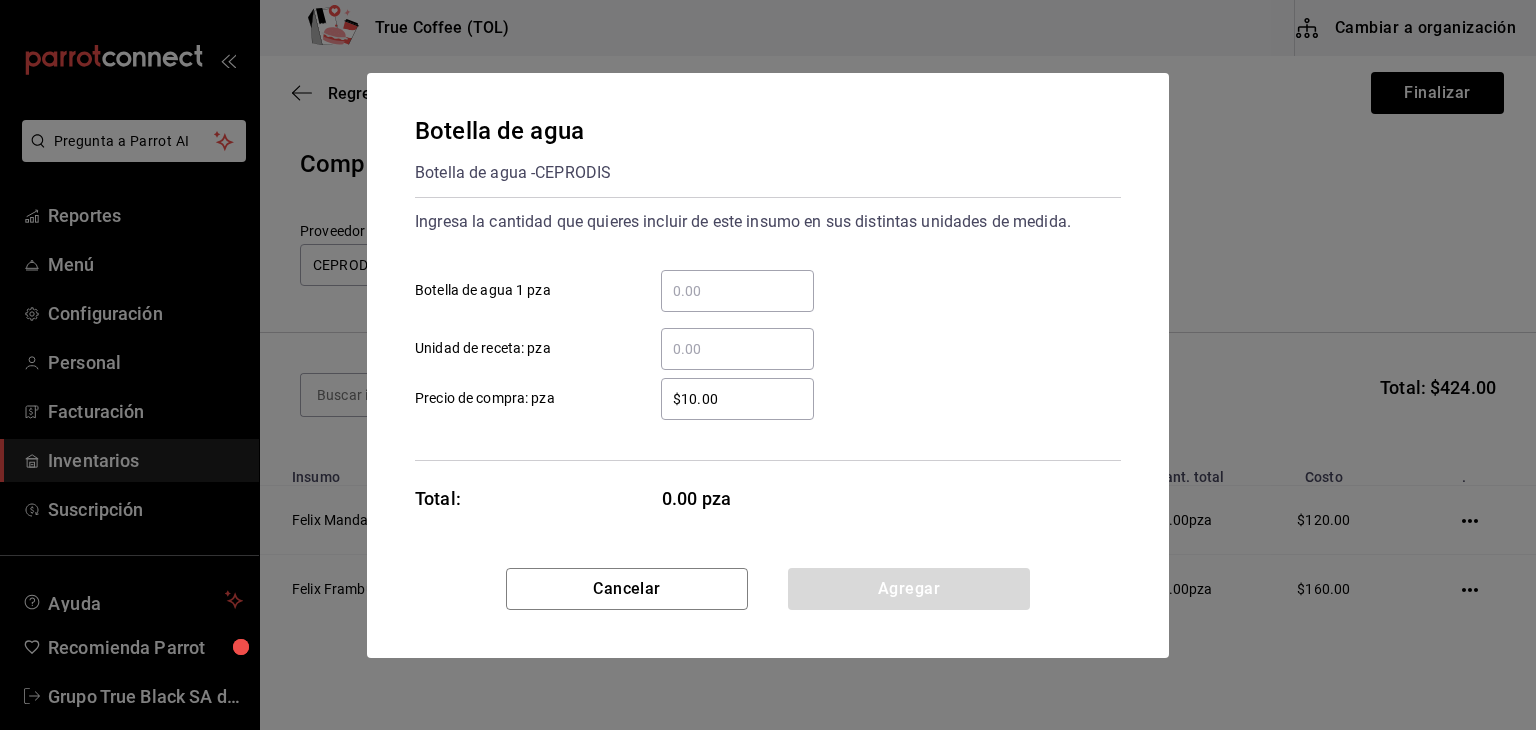 click on "​ Botella de agua 1 pza" at bounding box center (737, 291) 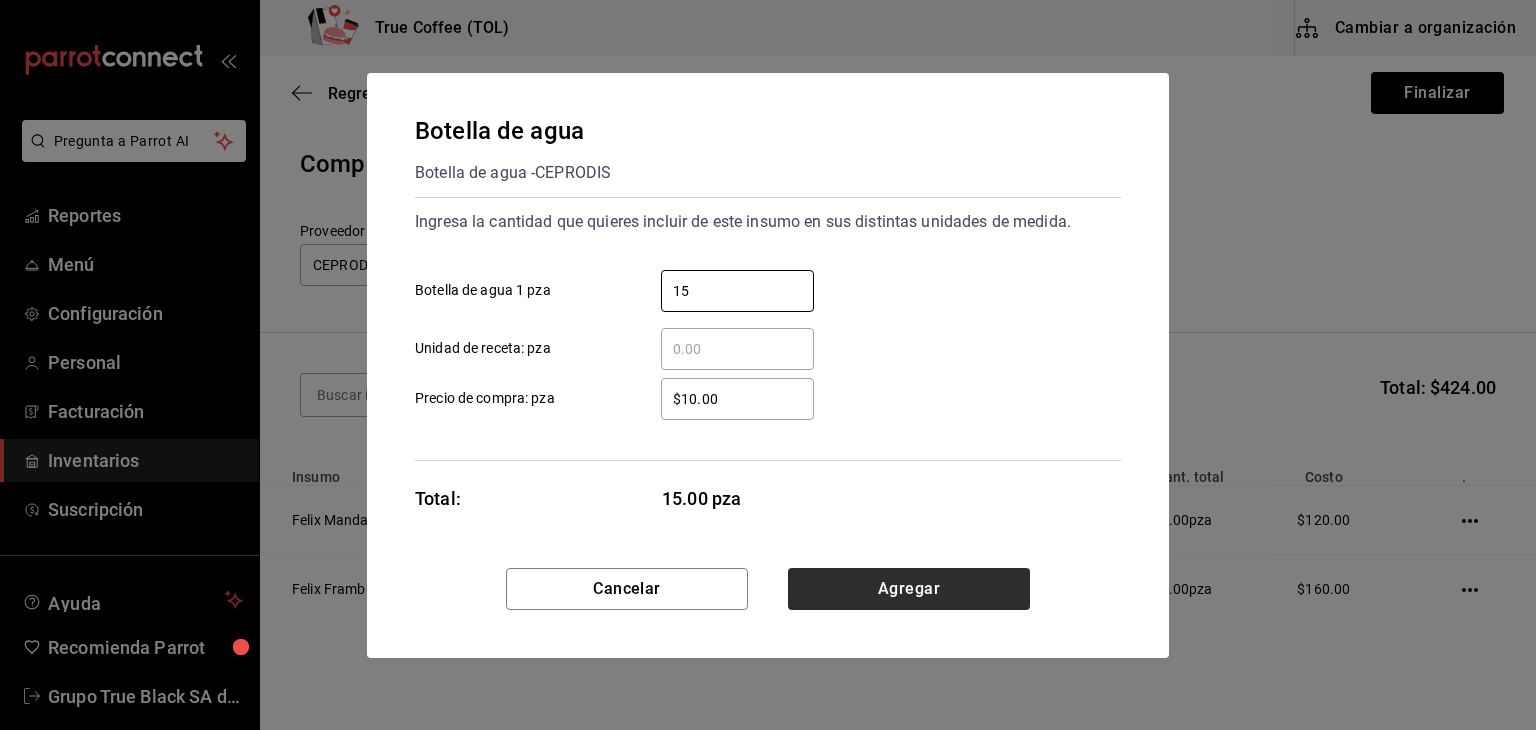 type on "15" 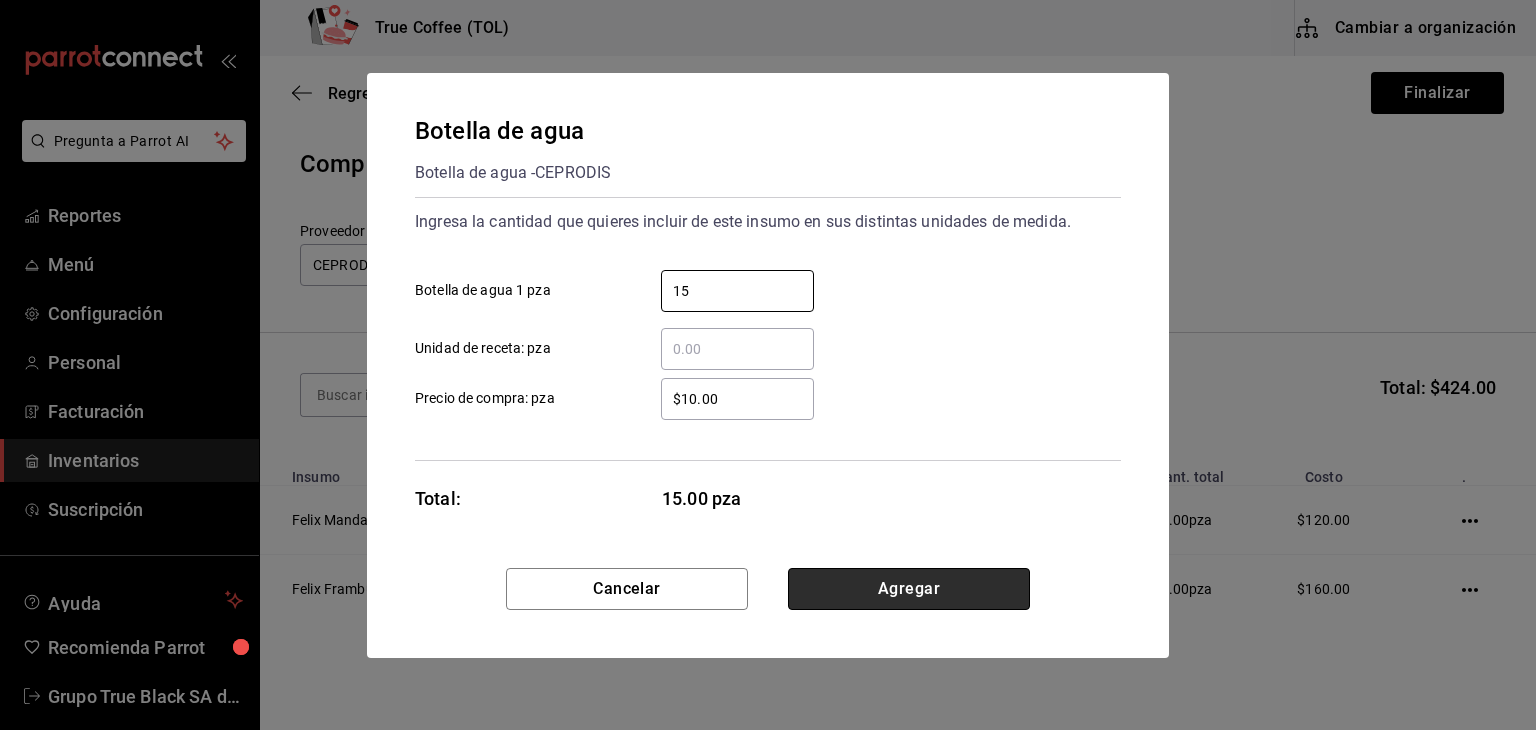 click on "Agregar" at bounding box center (909, 589) 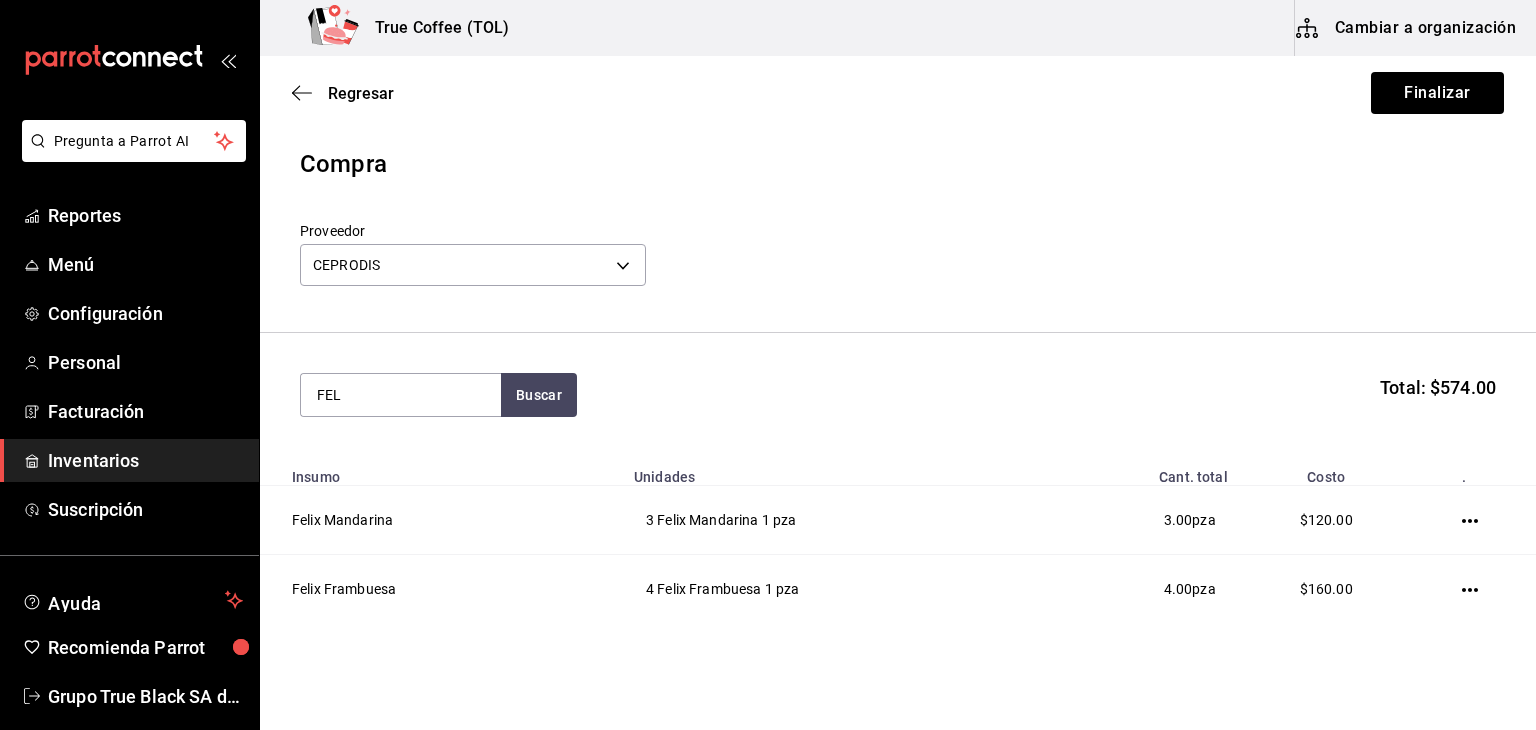 type on "FEL" 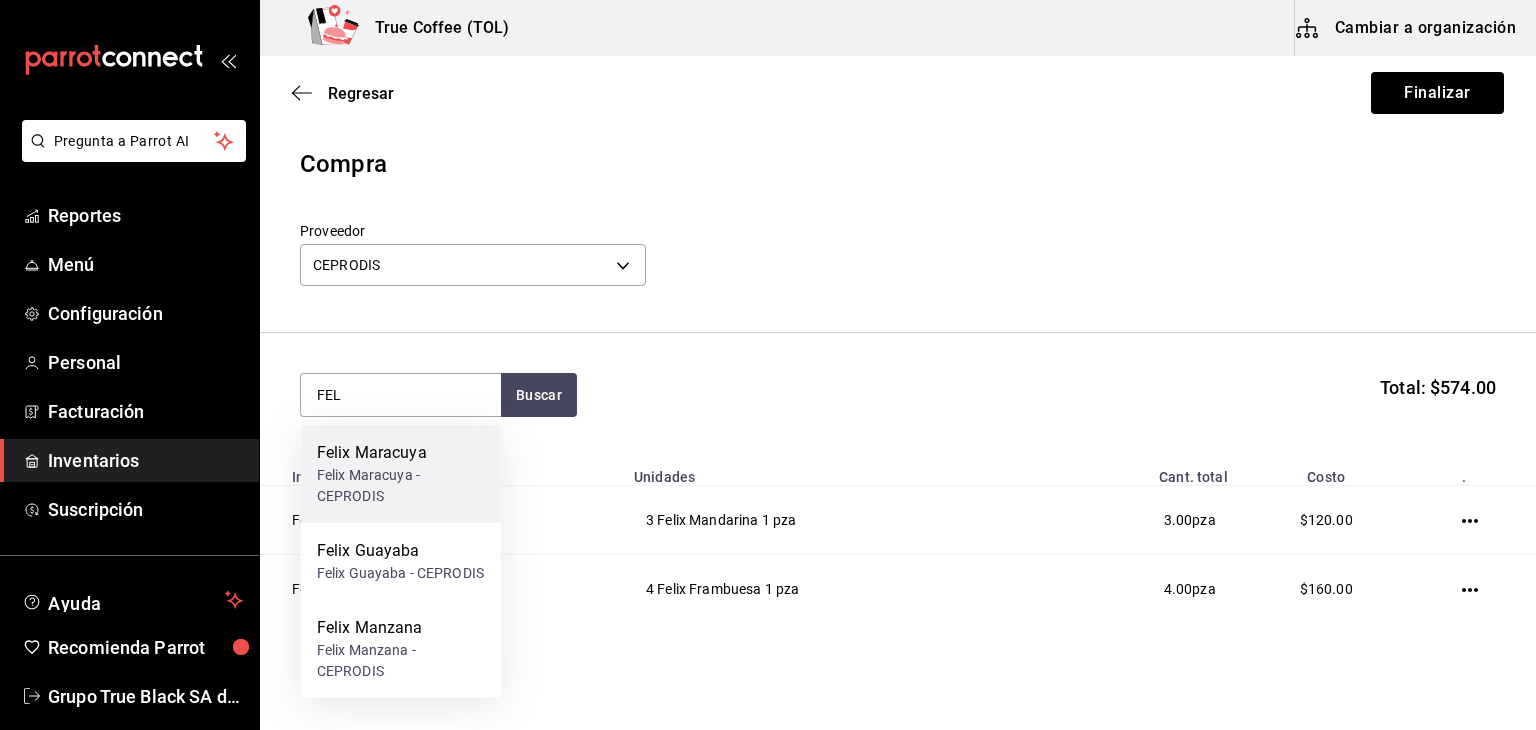 click on "Felix Maracuya - CEPRODIS" at bounding box center (401, 486) 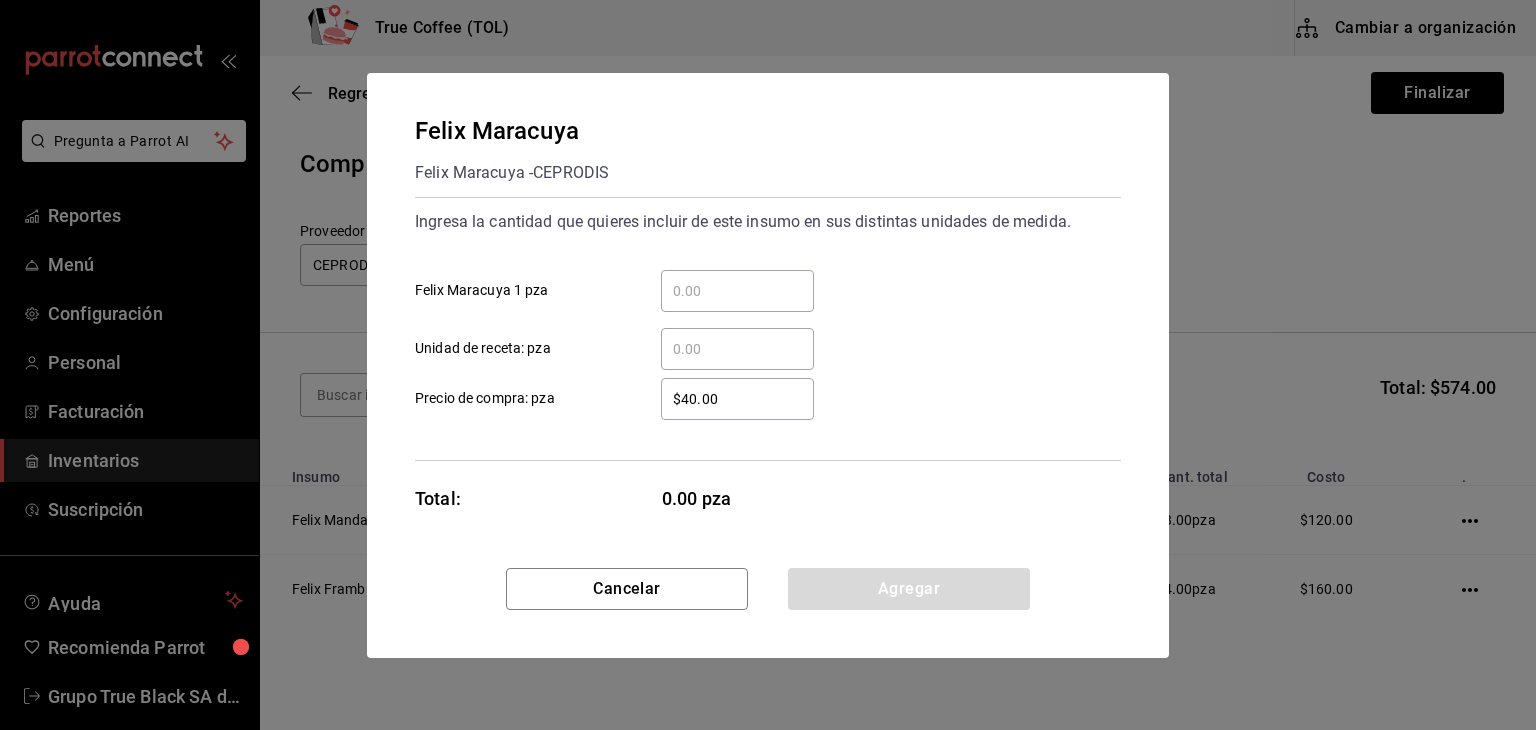 click on "​ Felix Maracuya 1 pza" at bounding box center (737, 291) 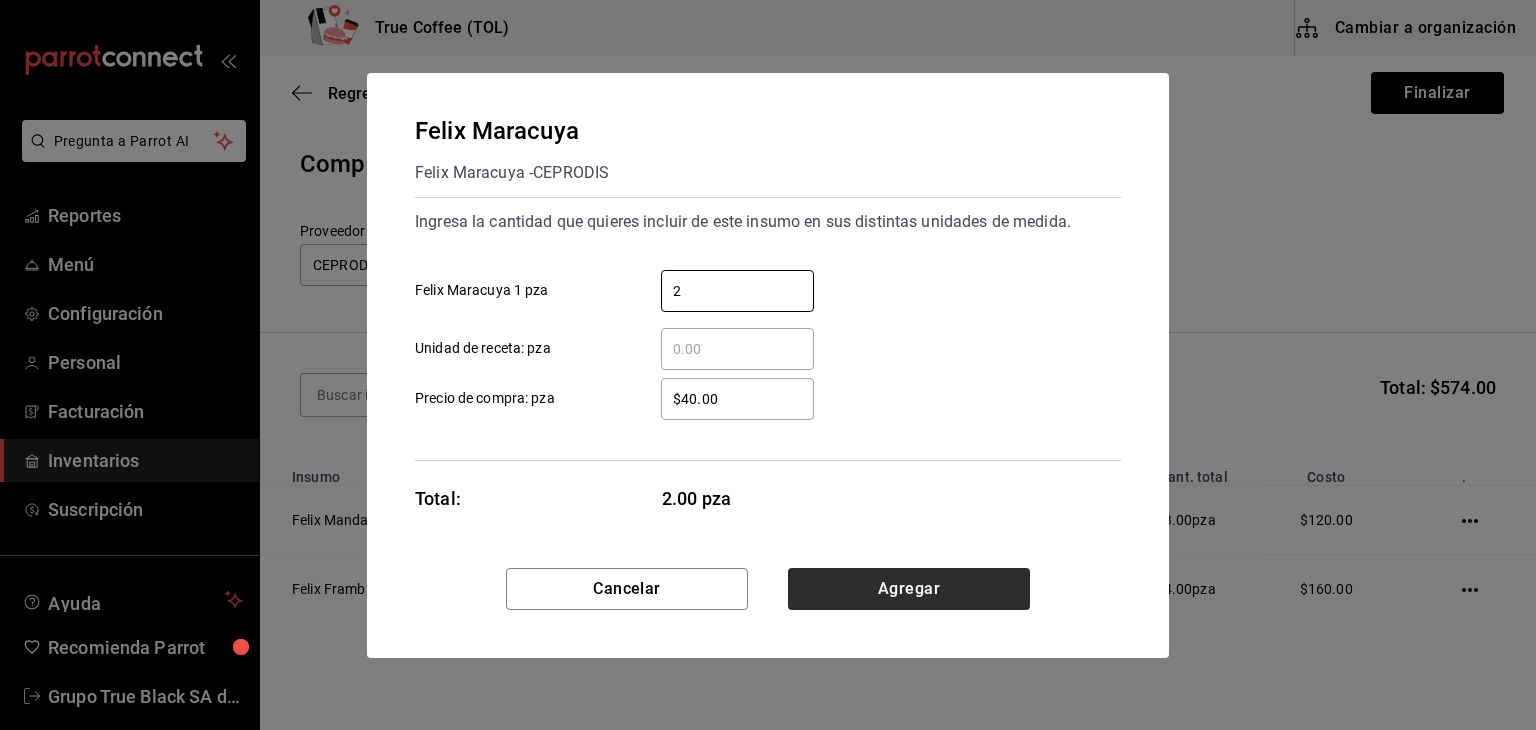 type on "2" 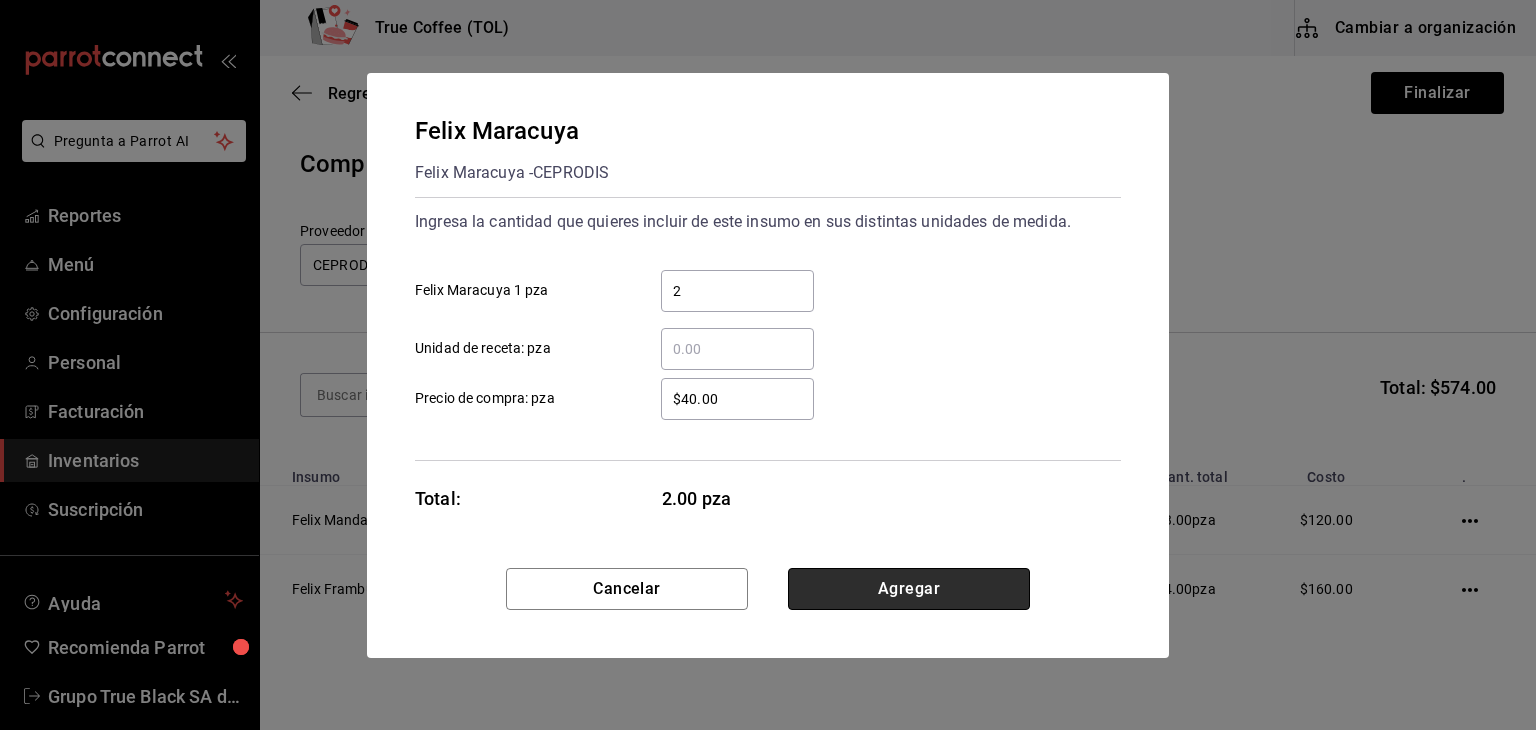 click on "Agregar" at bounding box center [909, 589] 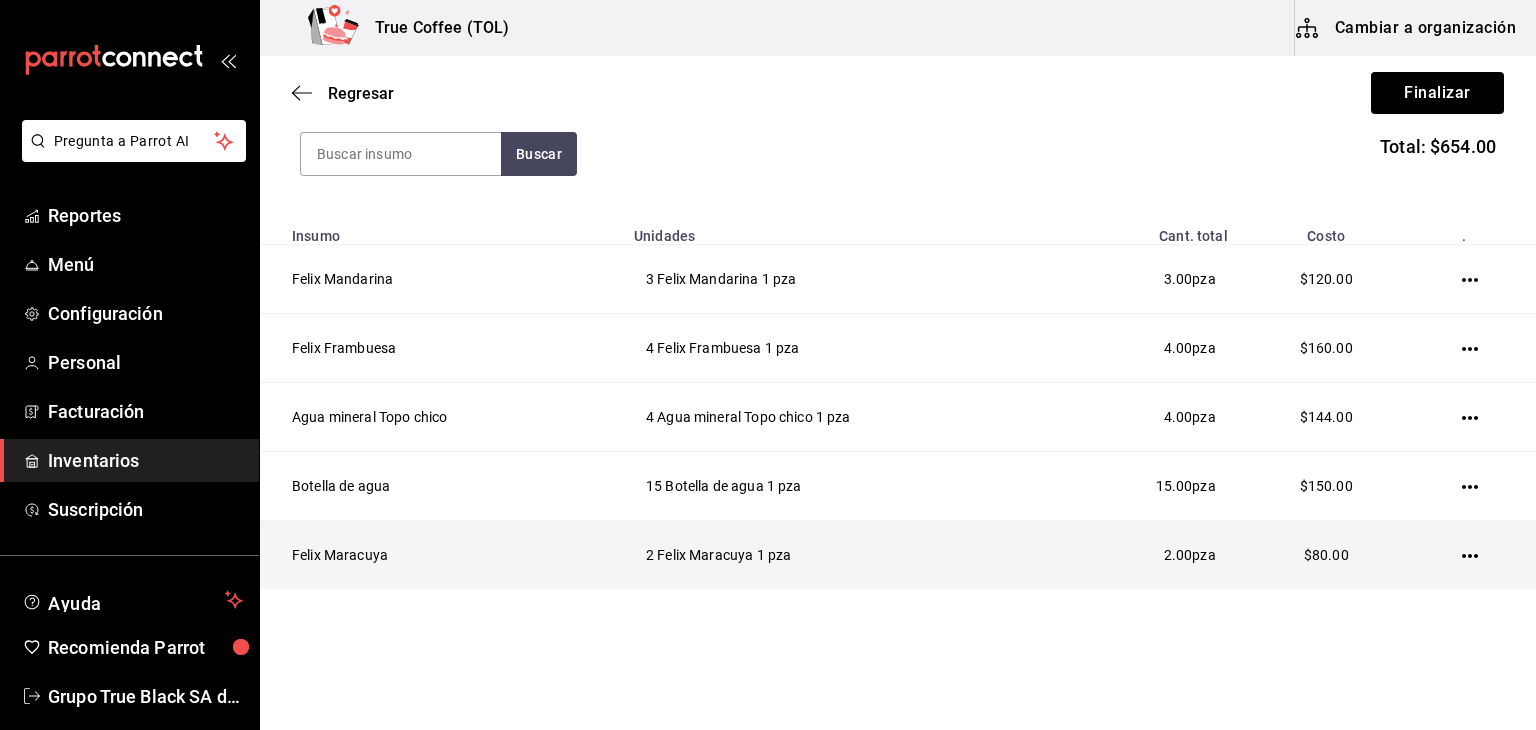 scroll, scrollTop: 276, scrollLeft: 0, axis: vertical 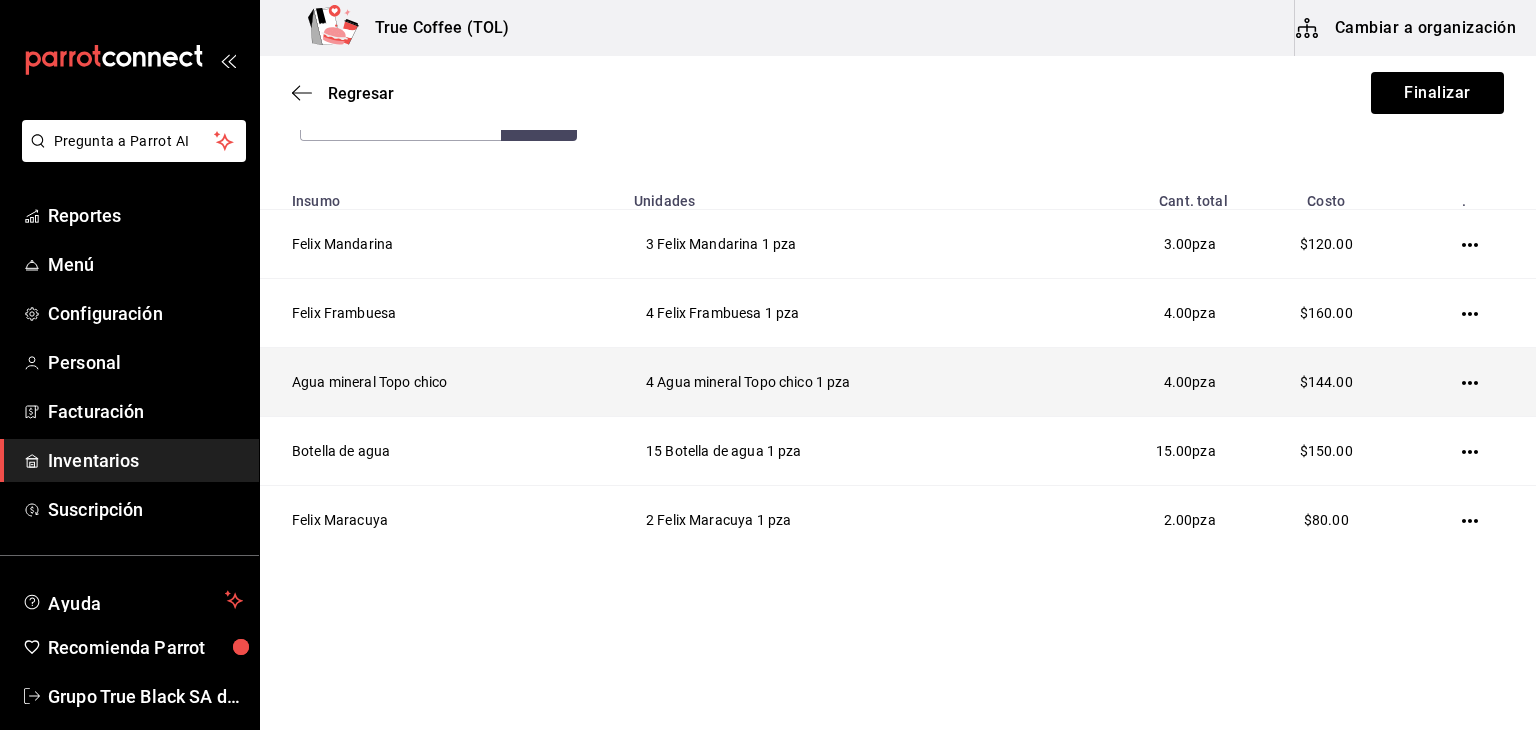 click 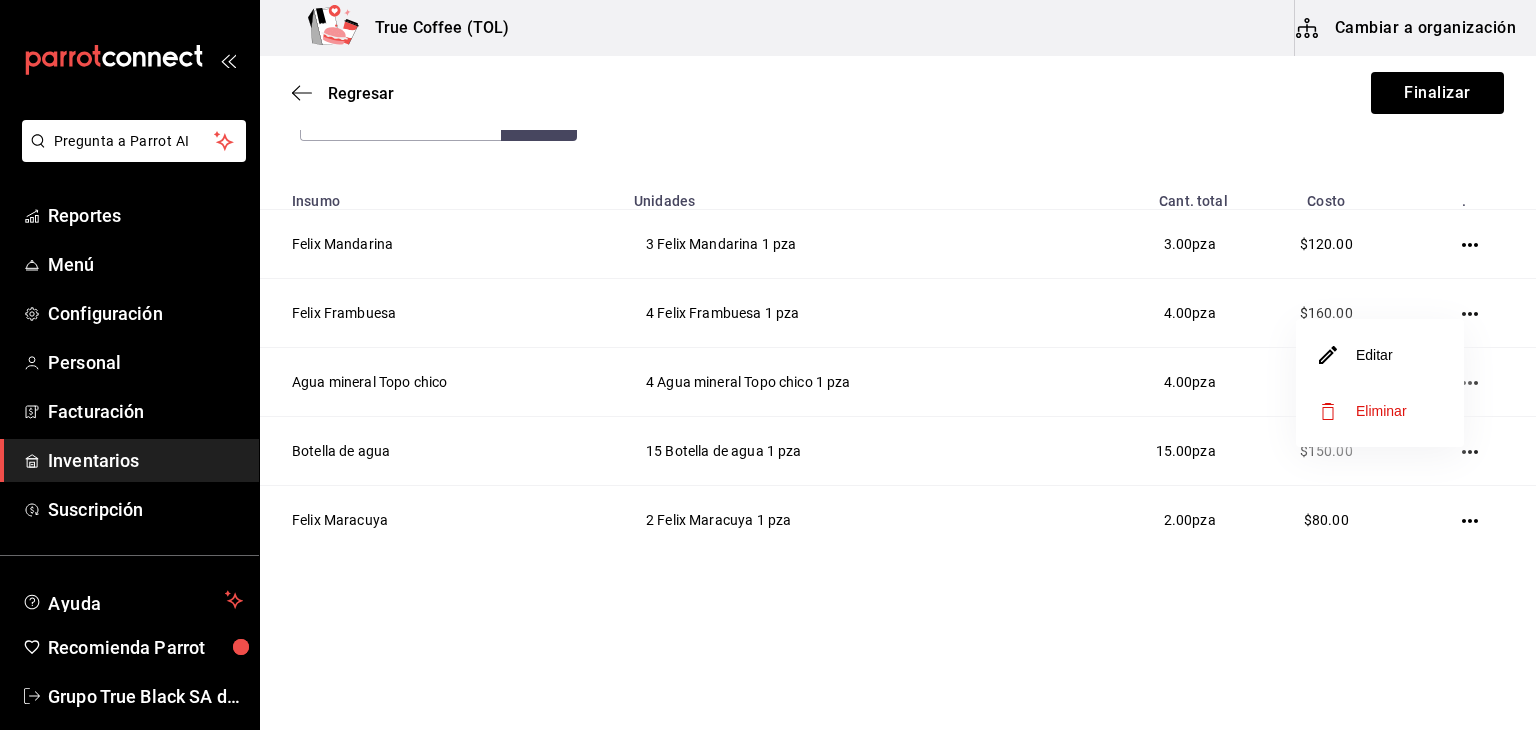 click on "Editar" at bounding box center [1380, 355] 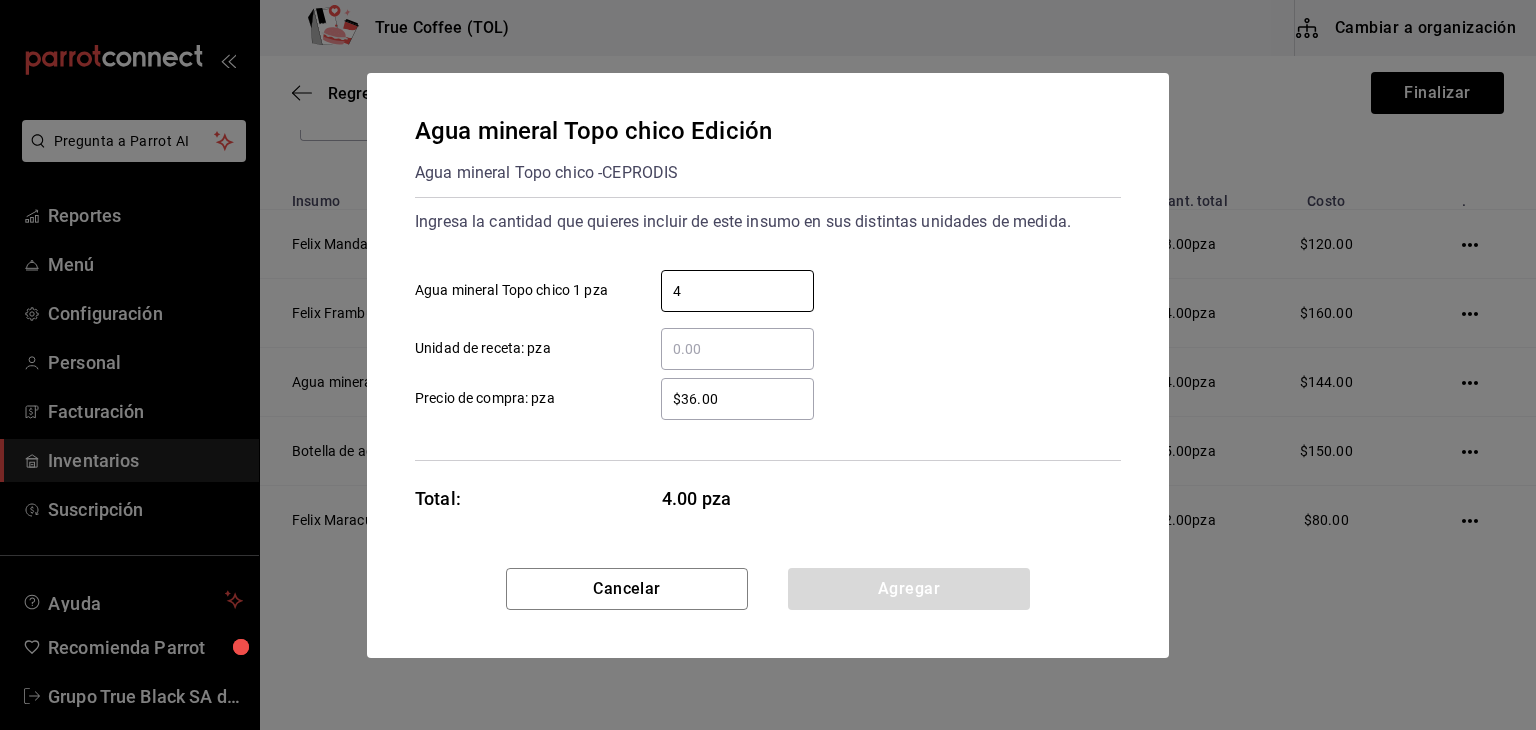 drag, startPoint x: 722, startPoint y: 296, endPoint x: 548, endPoint y: 289, distance: 174.14075 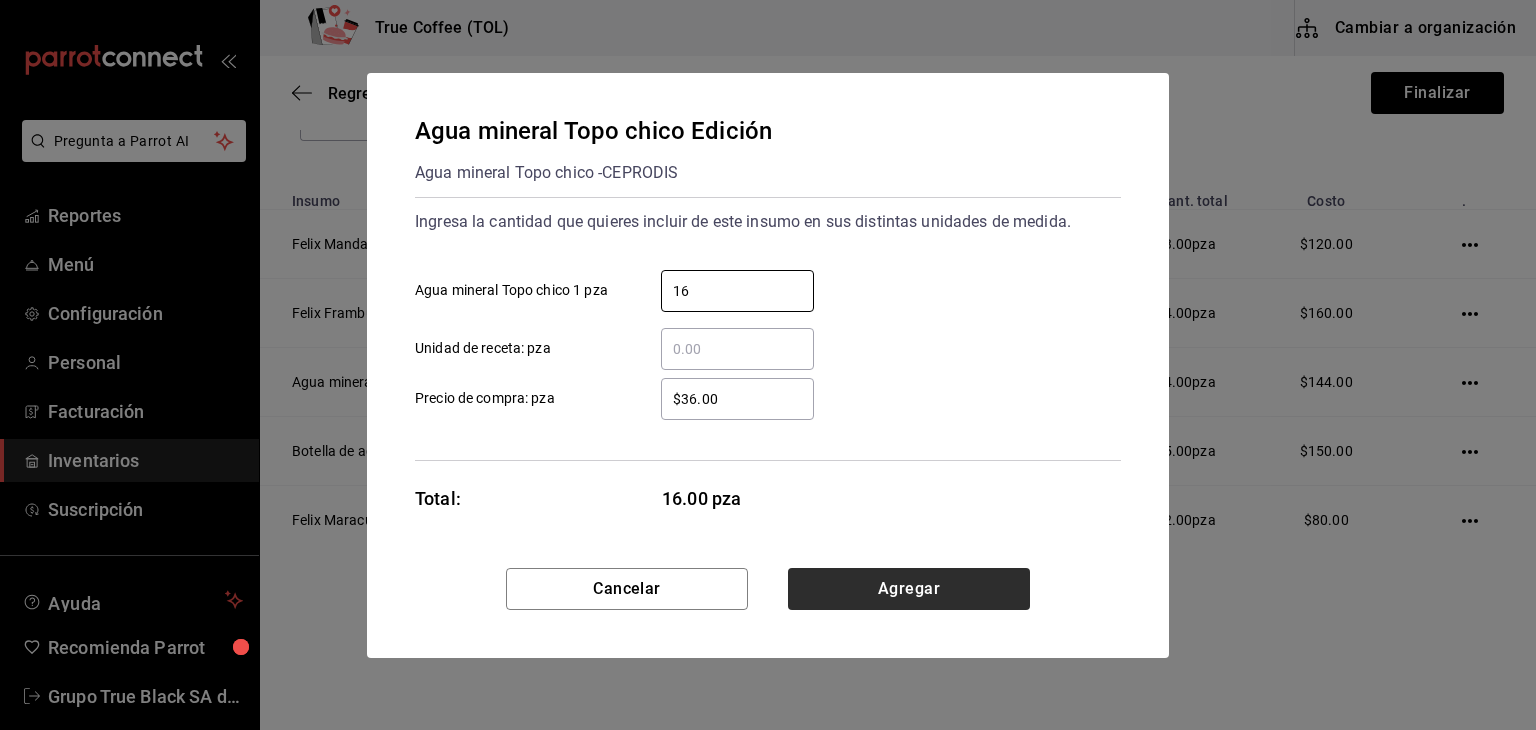 type on "16" 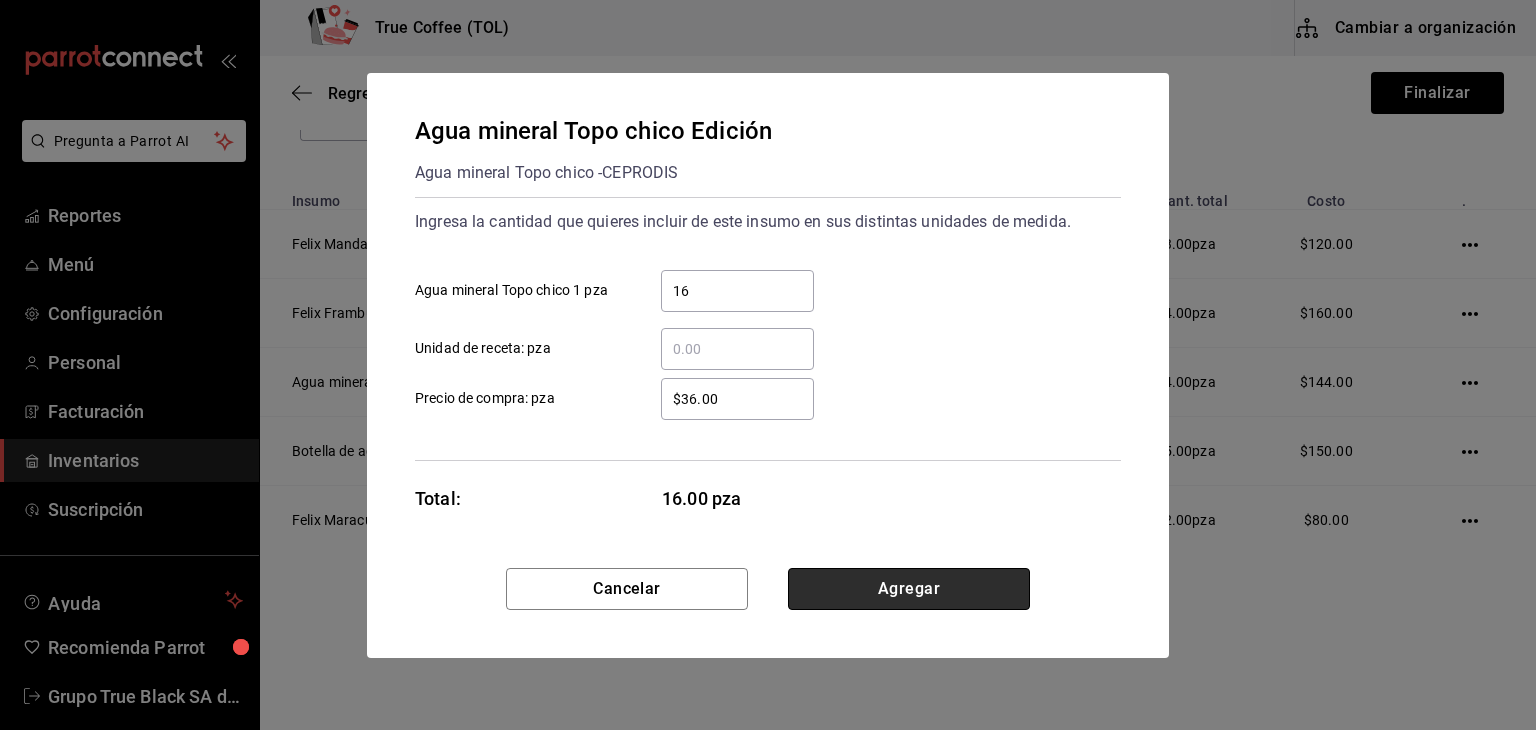 click on "Agregar" at bounding box center [909, 589] 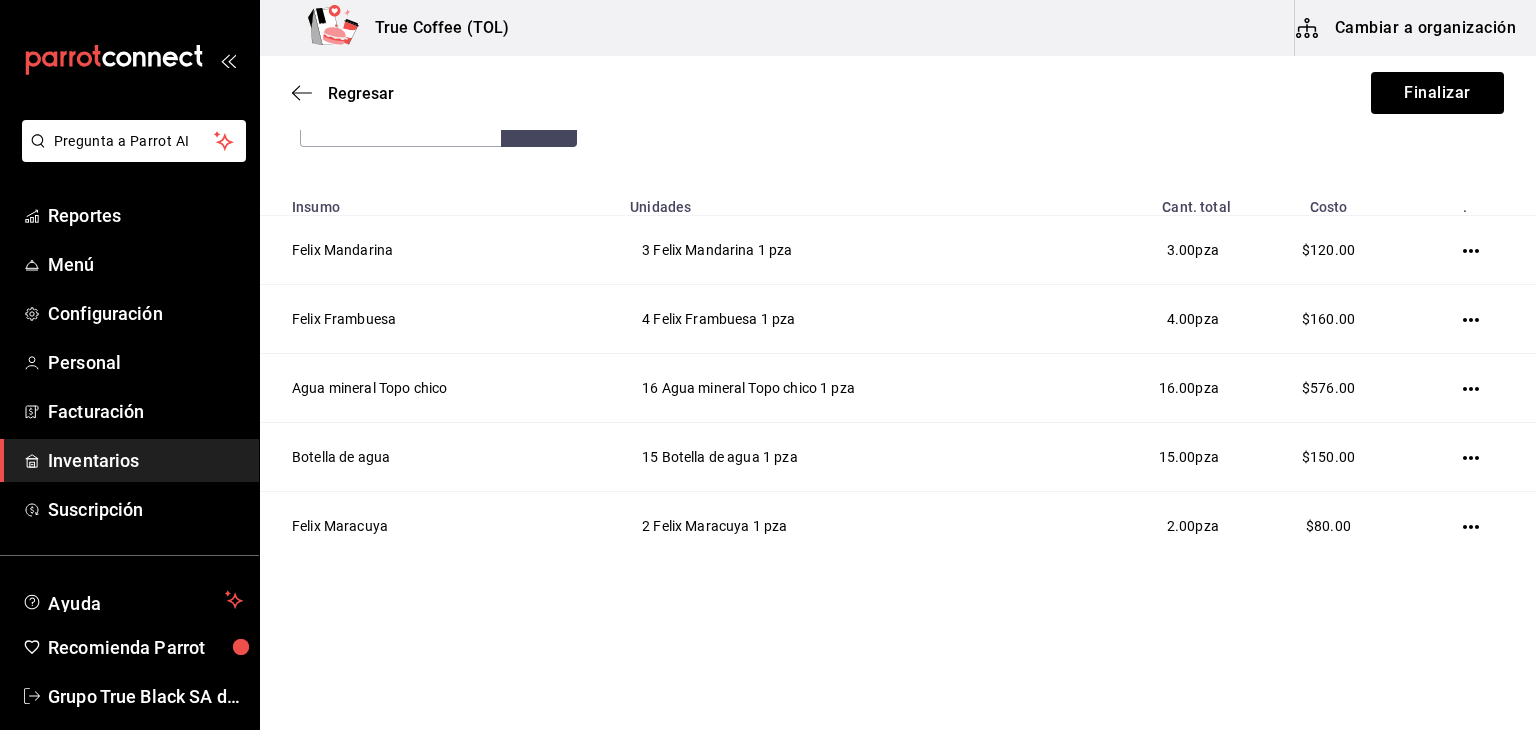 scroll, scrollTop: 0, scrollLeft: 0, axis: both 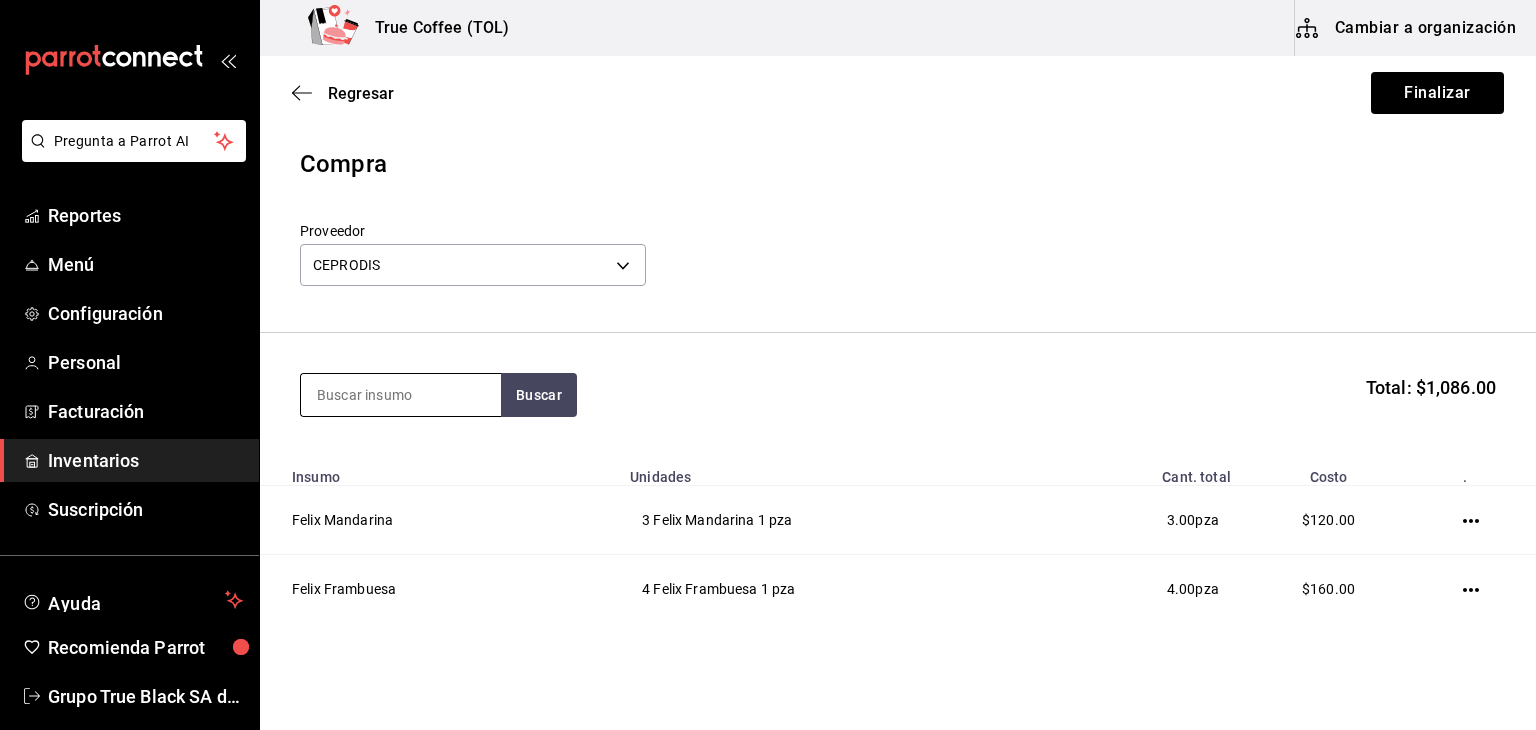 click at bounding box center (401, 395) 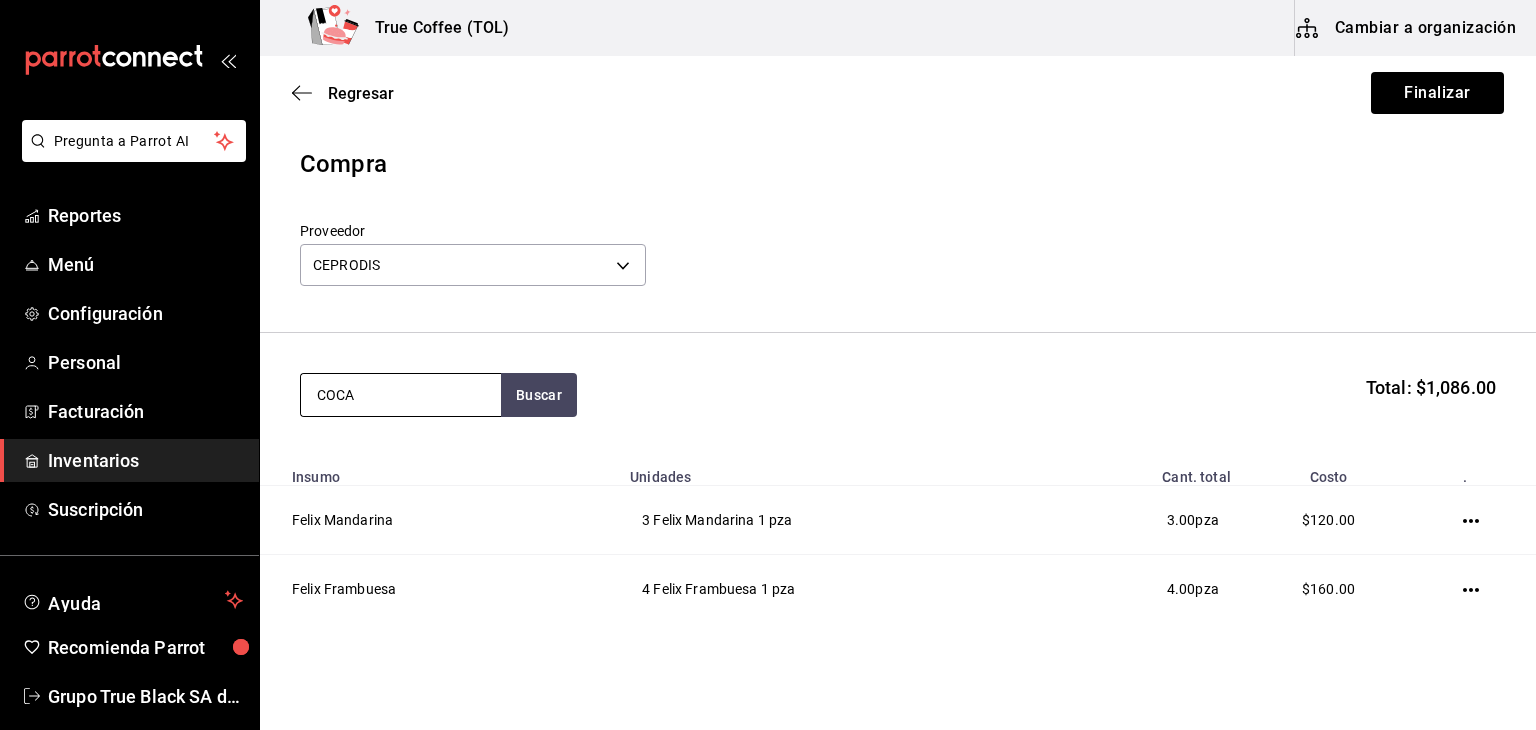 type on "COCA" 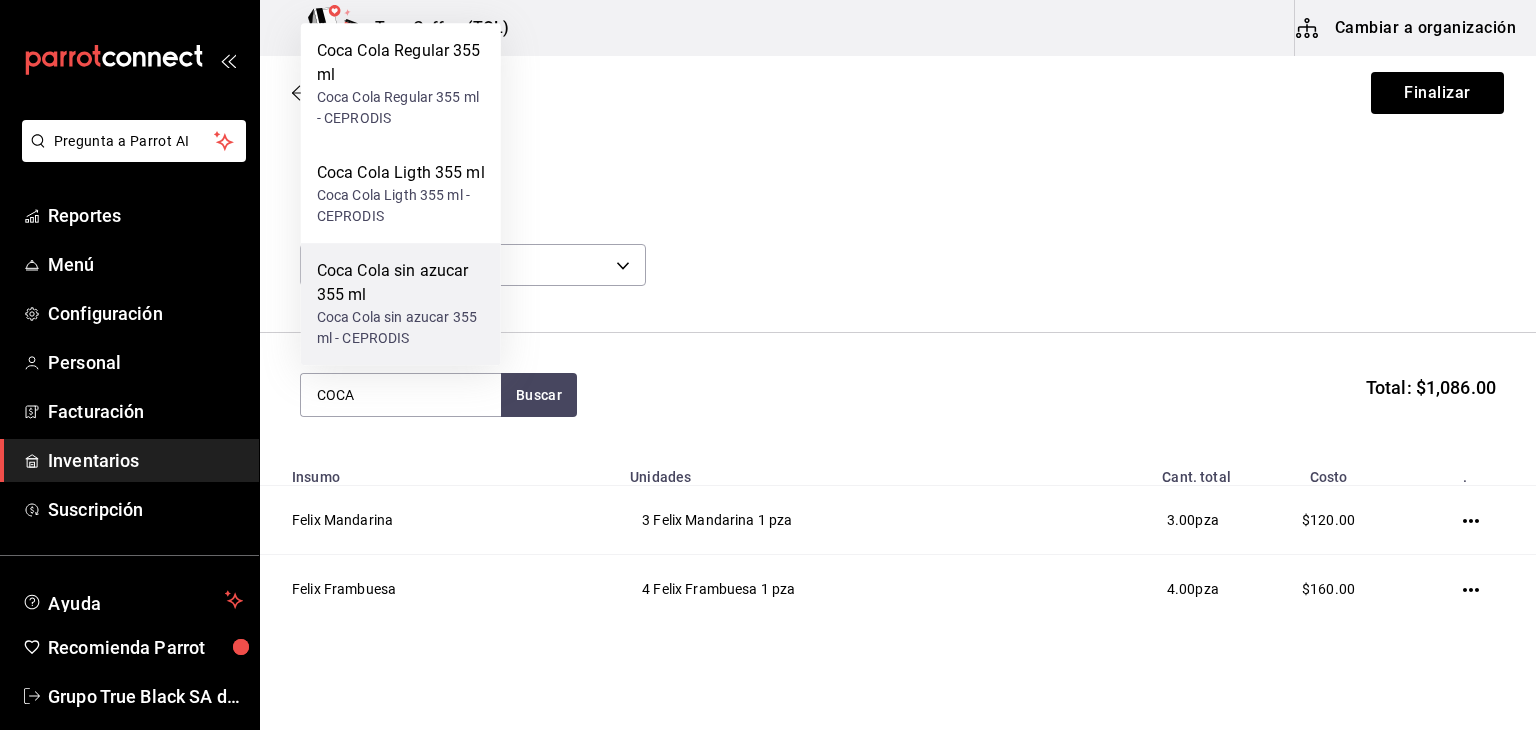 click on "Coca Cola sin azucar 355 ml" at bounding box center [401, 283] 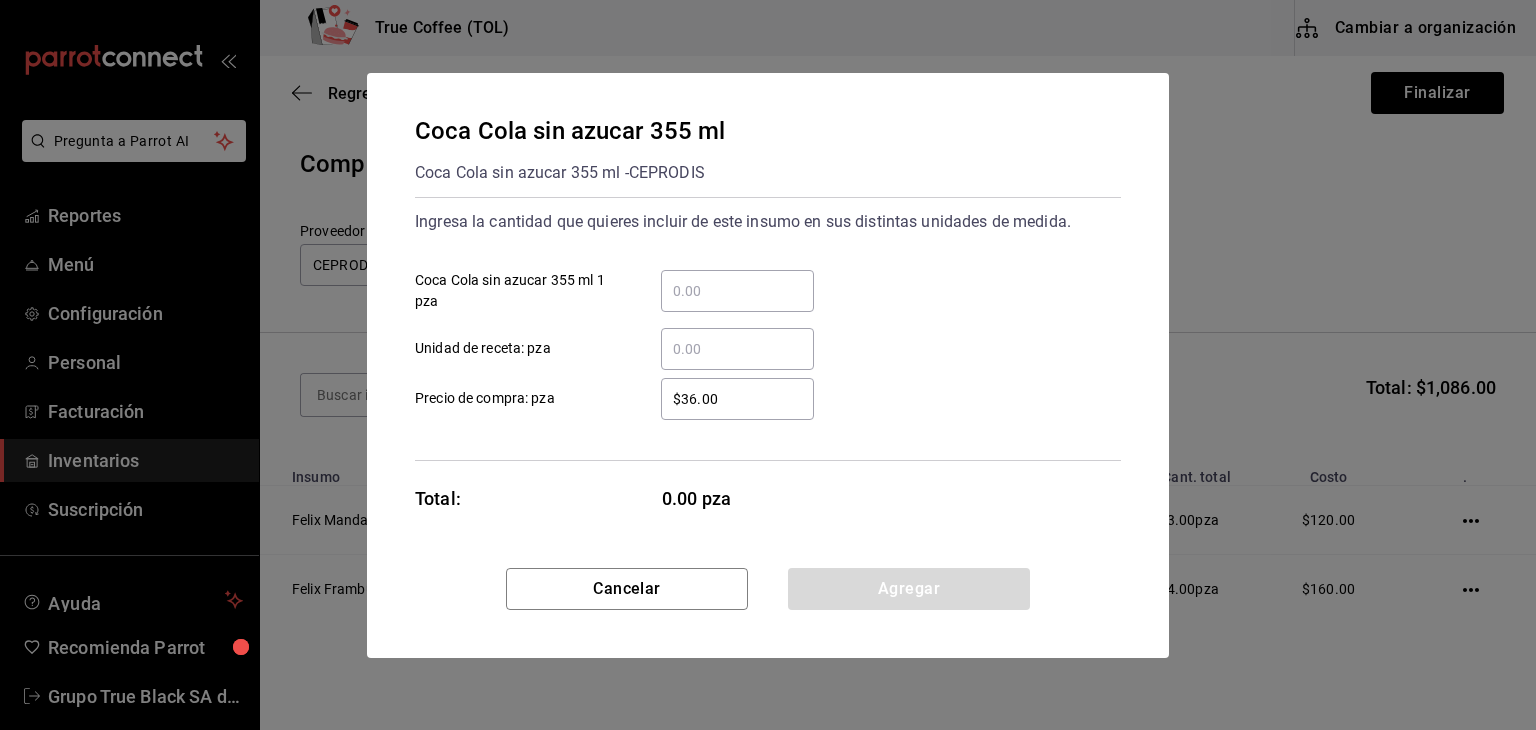 click on "​ Coca Cola sin azucar 355 ml 1 pza" at bounding box center (737, 291) 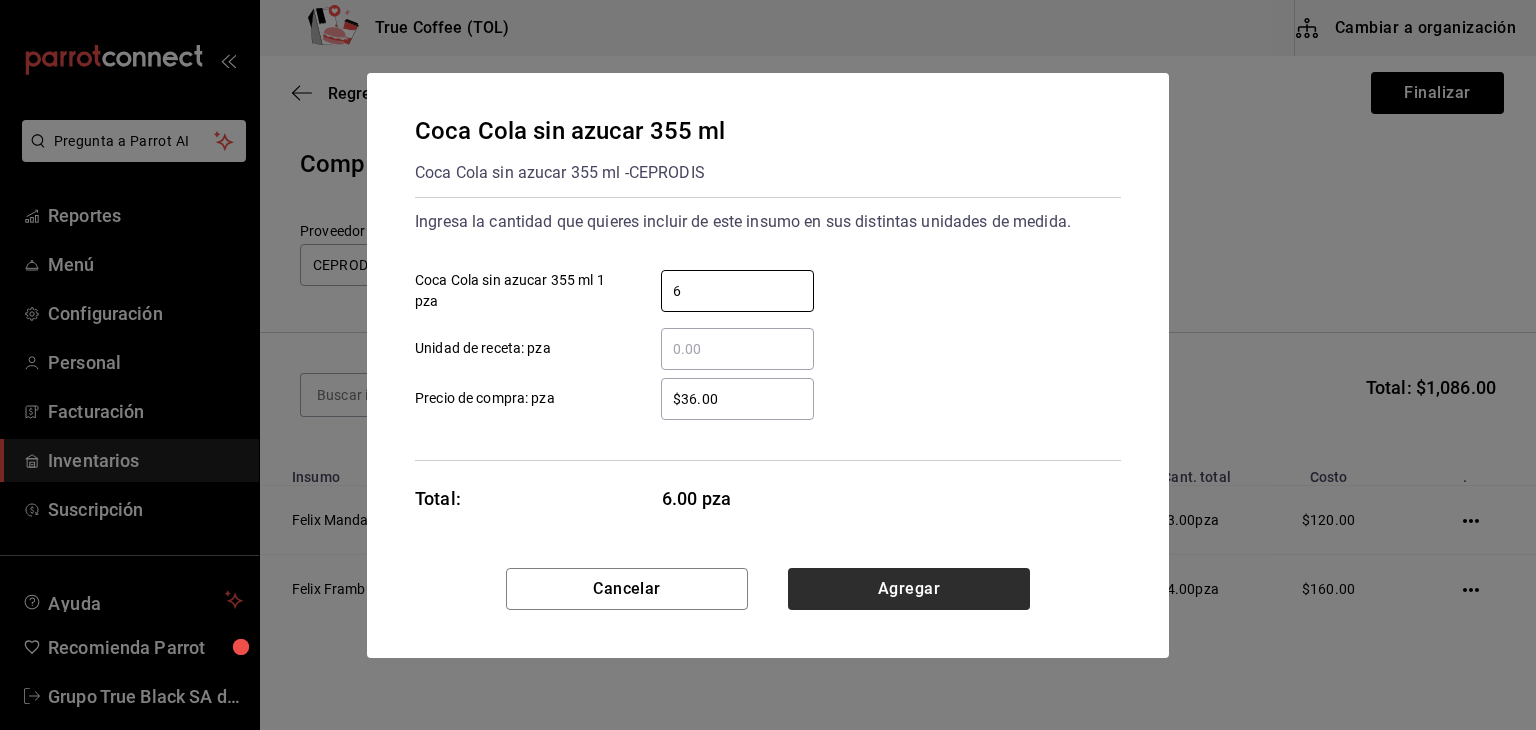 type on "6" 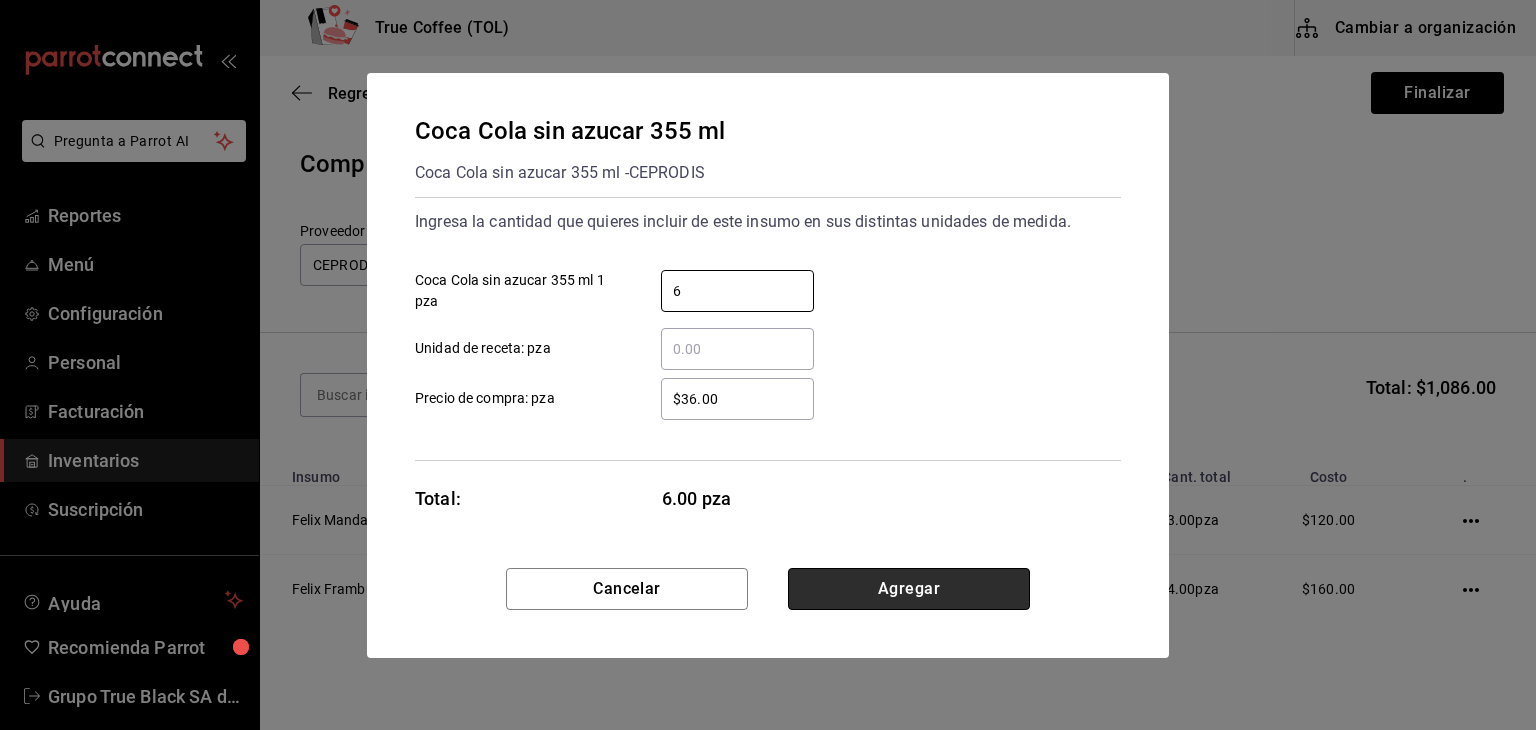 click on "Agregar" at bounding box center [909, 589] 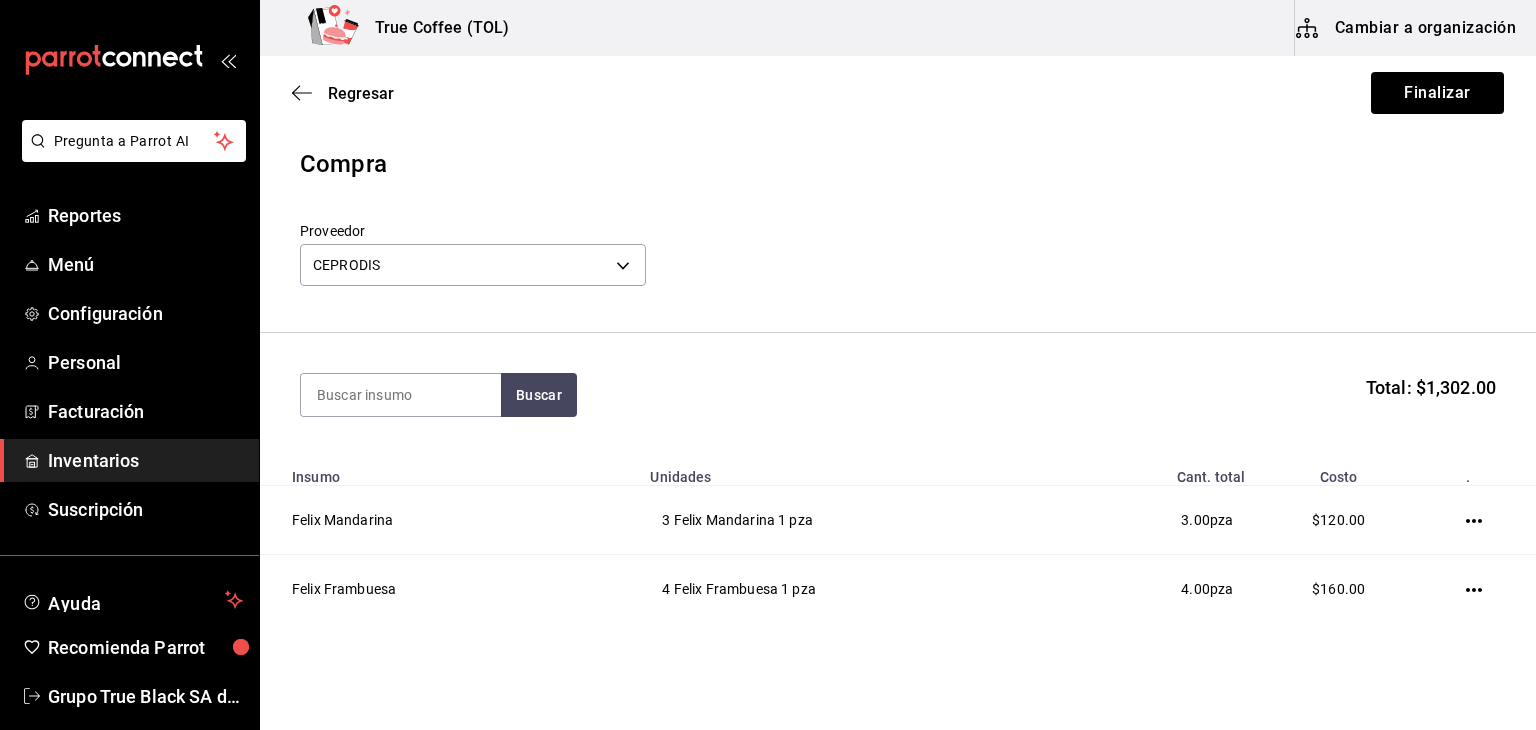 click on "Regresar Finalizar" at bounding box center [898, 93] 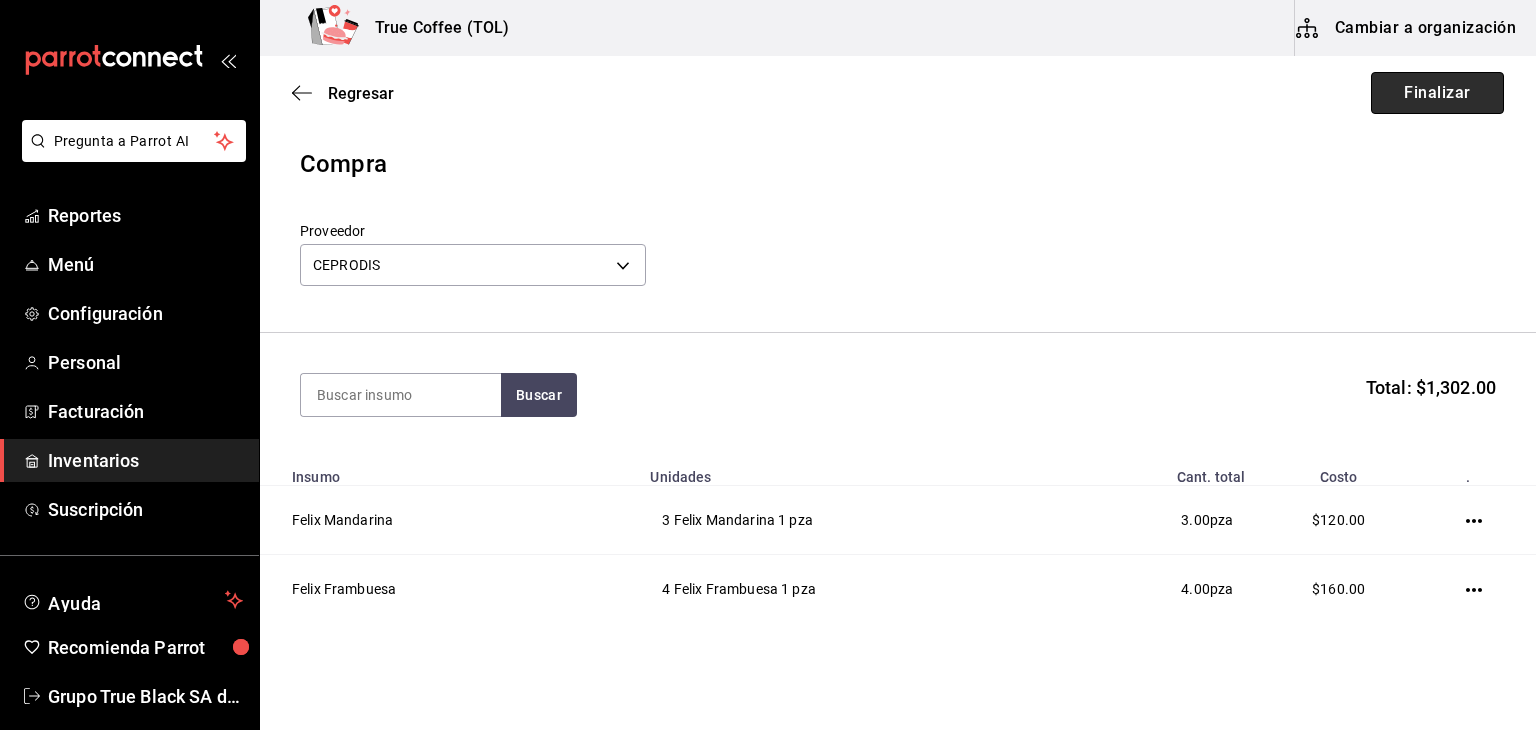 click on "Finalizar" at bounding box center (1437, 93) 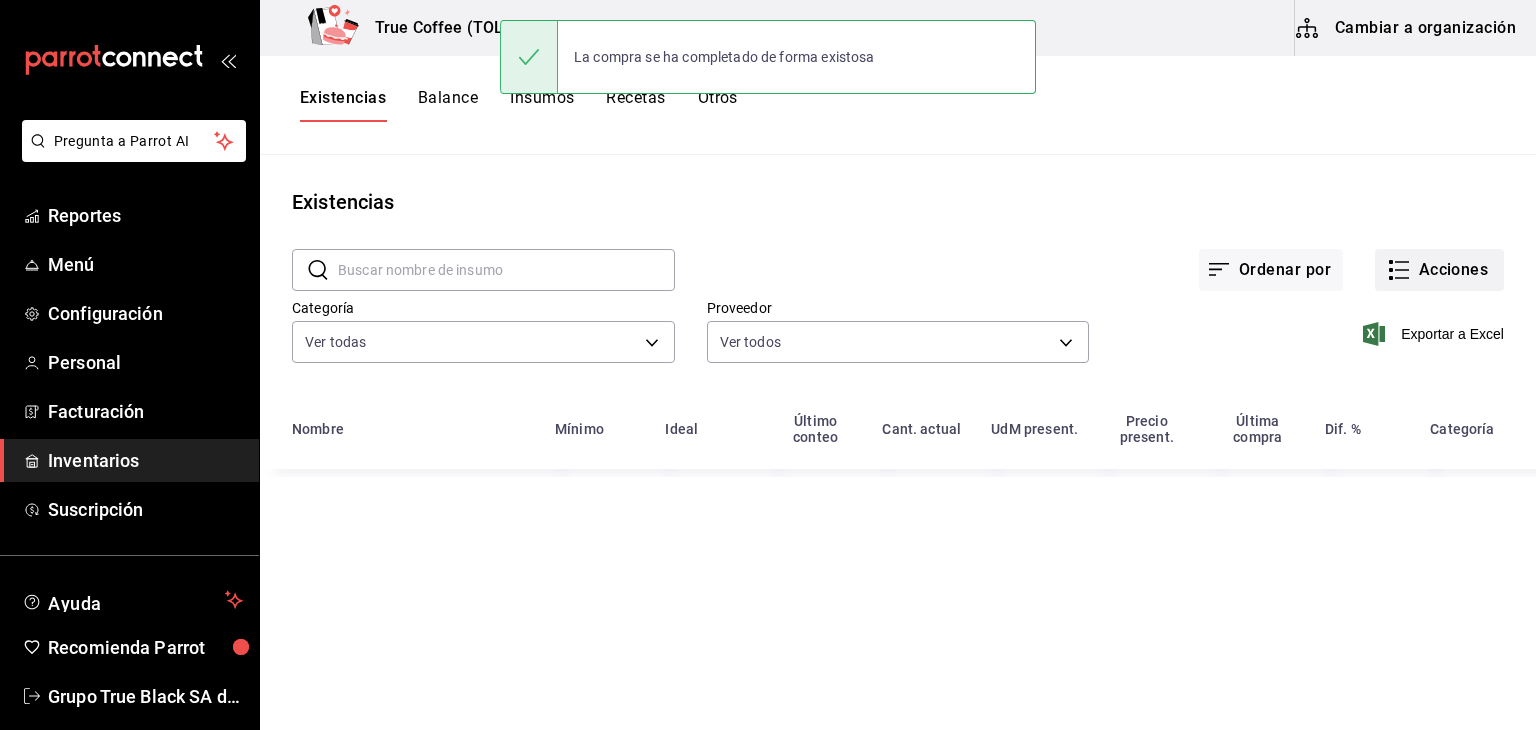 click on "Acciones" at bounding box center (1439, 270) 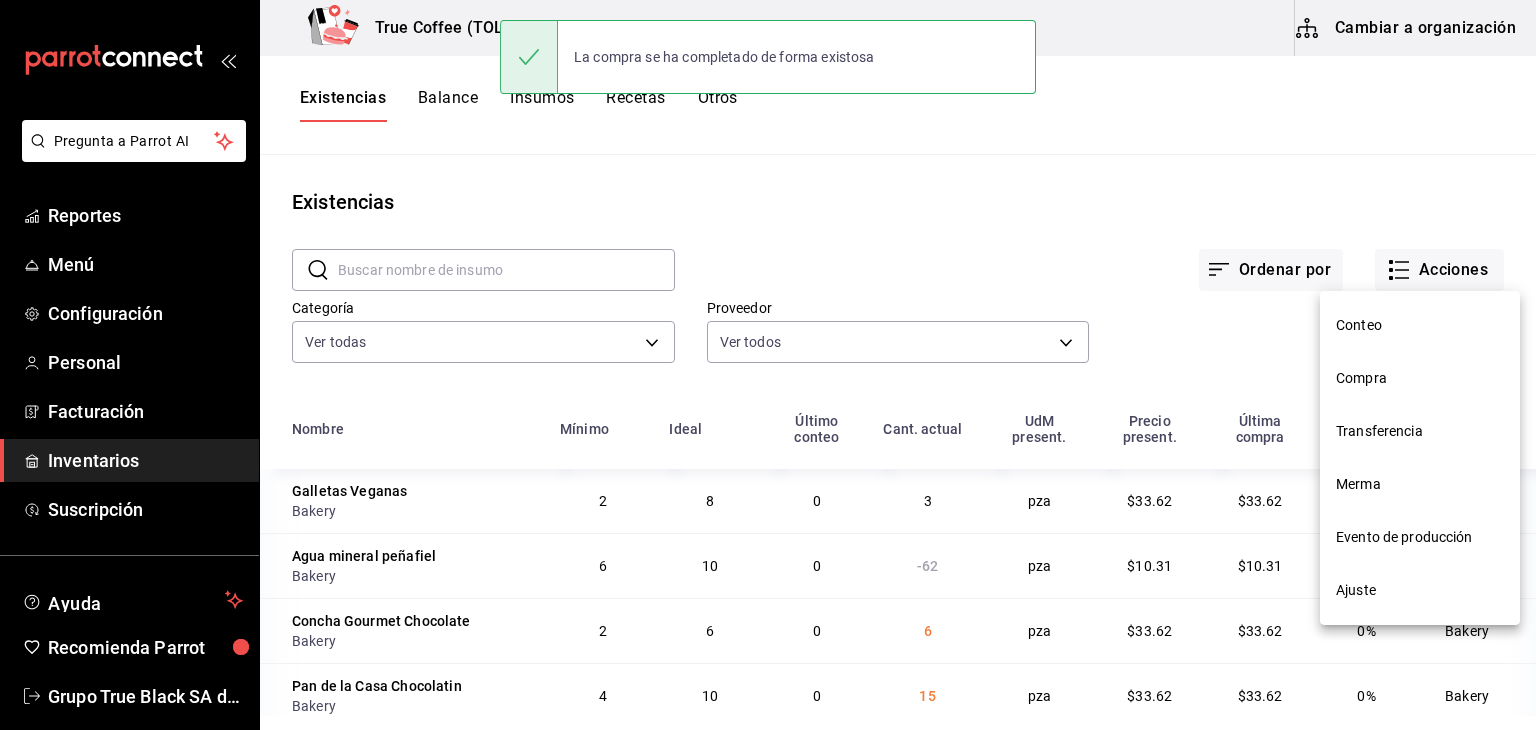 click on "Compra" at bounding box center [1420, 378] 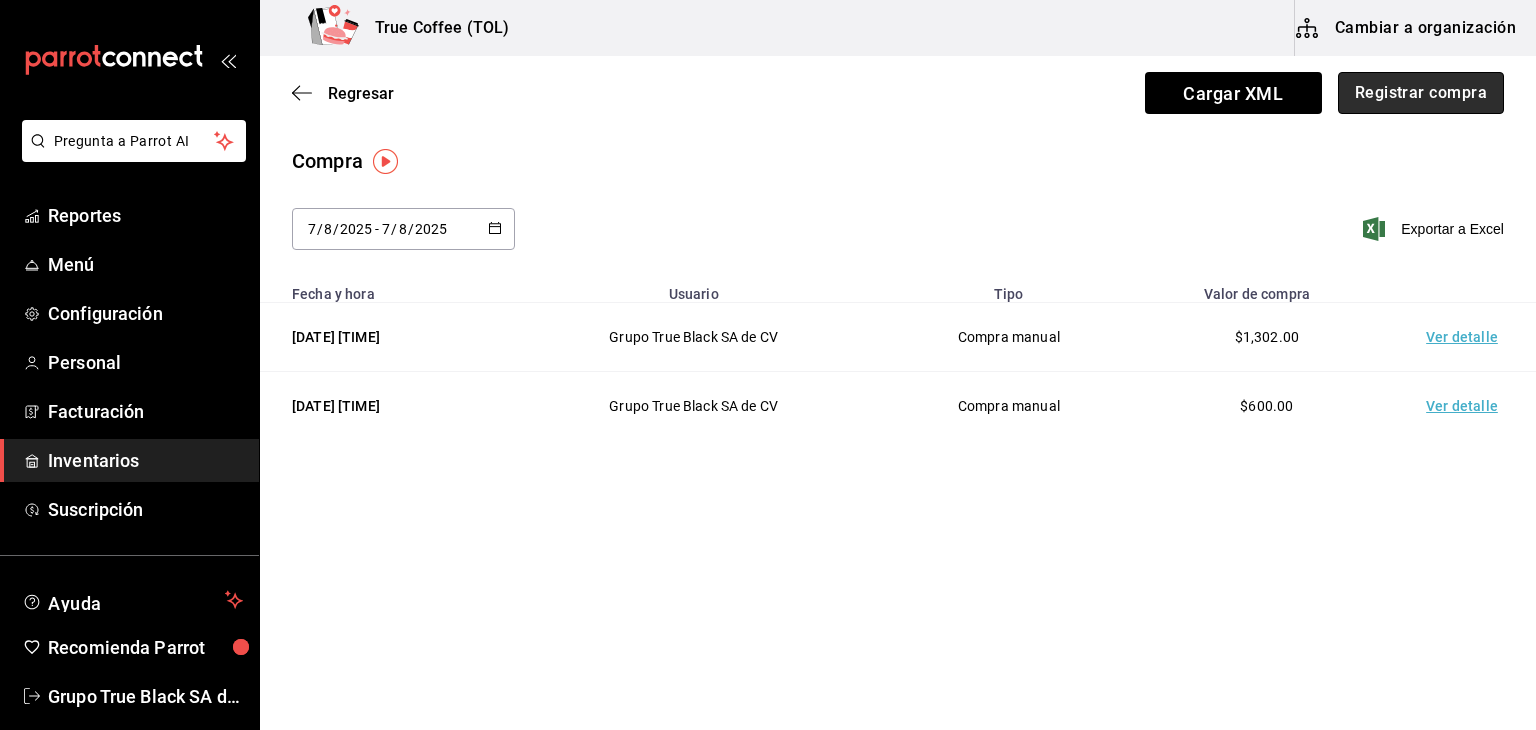 click on "Registrar compra" at bounding box center [1421, 93] 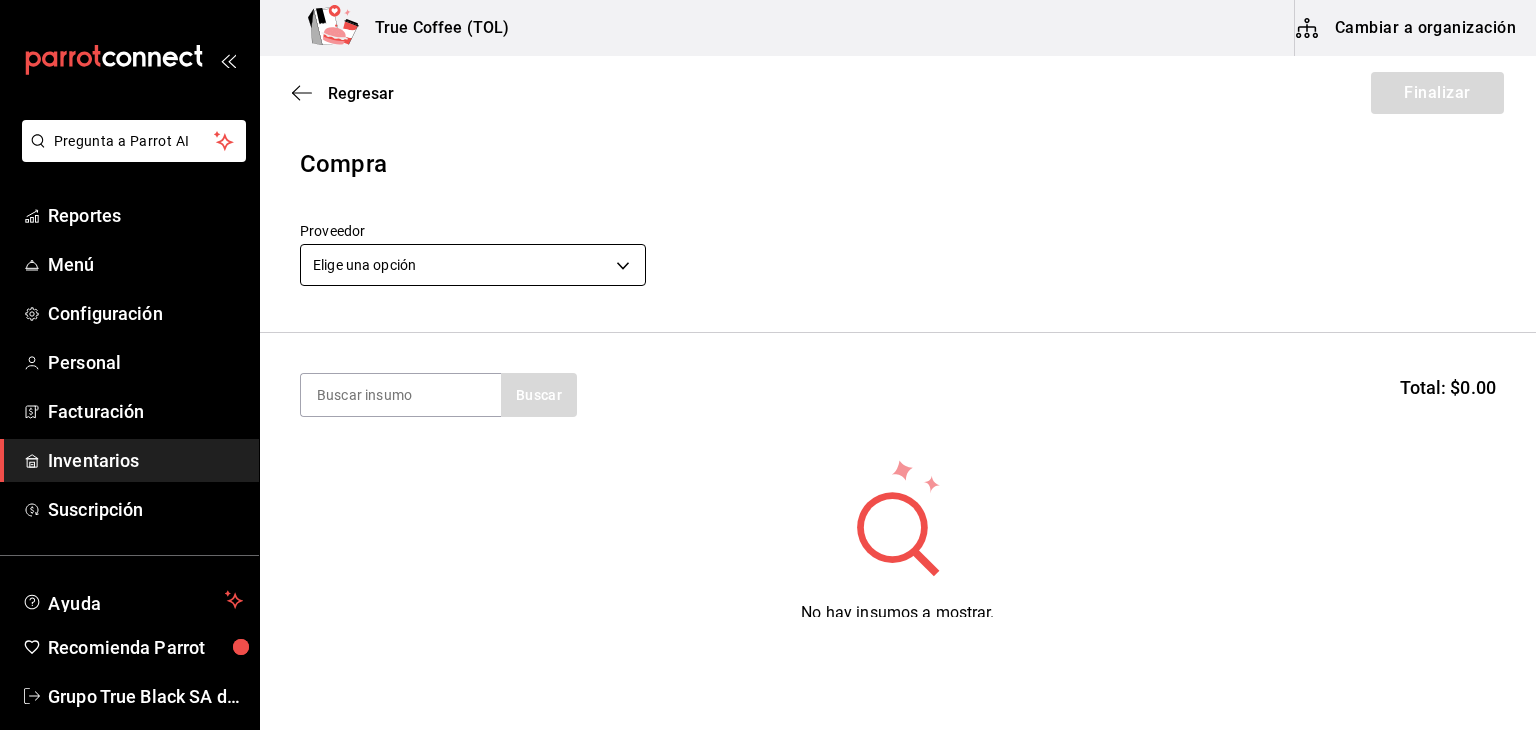 click on "Pregunta a Parrot AI Reportes   Menú   Configuración   Personal   Facturación   Inventarios   Suscripción   Ayuda Recomienda Parrot   Grupo True Black SA de CV   Sugerir nueva función   True Coffee (TOL) Cambiar a organización Regresar Finalizar Compra Proveedor Elige una opción default Total: $0.00 No hay insumos a mostrar. Busca un insumo para agregarlo a la lista GANA 1 MES GRATIS EN TU SUSCRIPCIÓN AQUÍ ¿Recuerdas cómo empezó tu restaurante?
Hoy puedes ayudar a un colega a tener el mismo cambio que tú viviste.
Recomienda Parrot directamente desde tu Portal Administrador.
Es fácil y rápido.
🎁 Por cada restaurante que se una, ganas 1 mes gratis. Ver video tutorial Ir a video Pregunta a Parrot AI Reportes   Menú   Configuración   Personal   Facturación   Inventarios   Suscripción   Ayuda Recomienda Parrot   Grupo True Black SA de CV   Sugerir nueva función   Editar Eliminar Visitar centro de ayuda ([PHONE]) soporte@example.com Visitar centro de ayuda ([PHONE])" at bounding box center [768, 308] 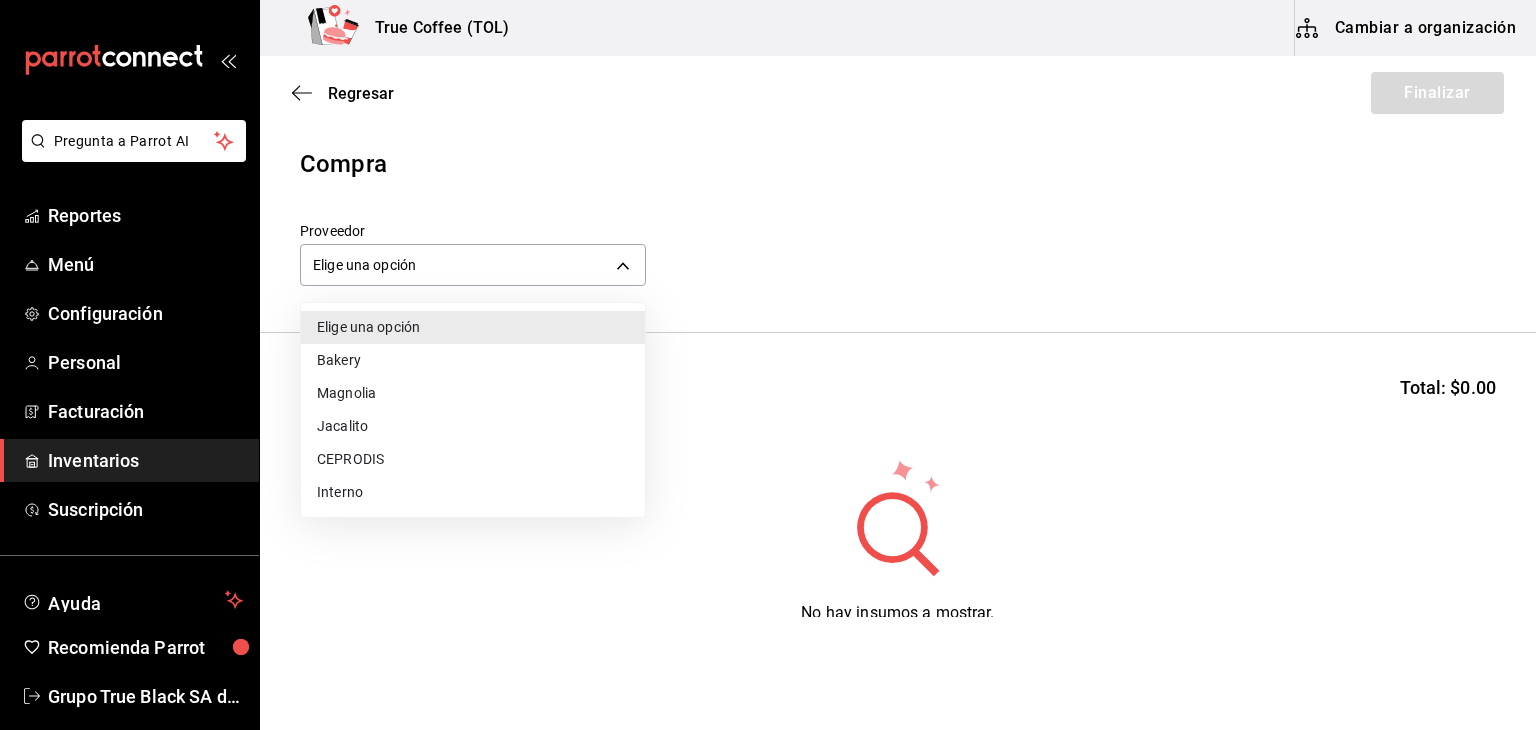click on "Bakery" at bounding box center (473, 360) 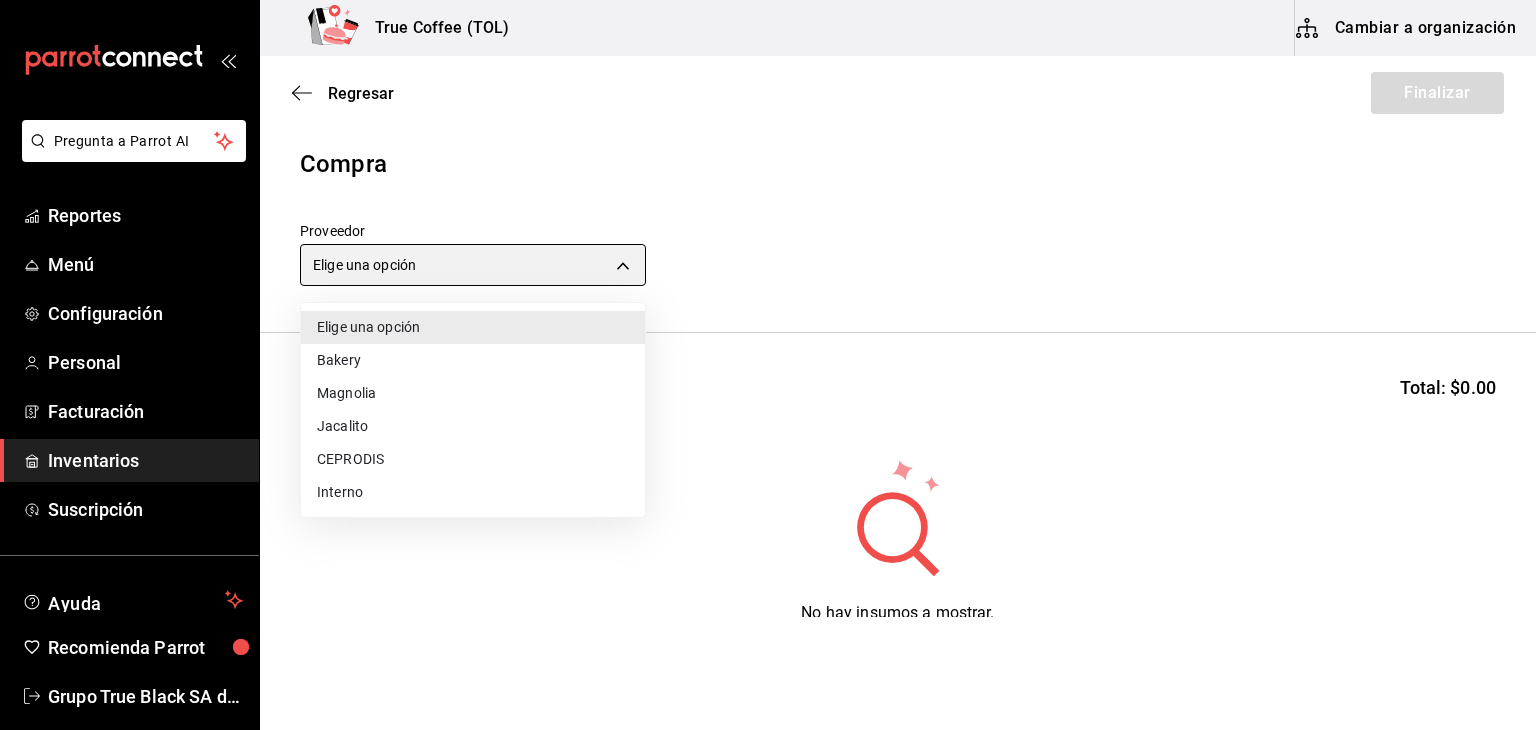 type on "e04ef907-a528-4bed-b84b-3795ef7164b4" 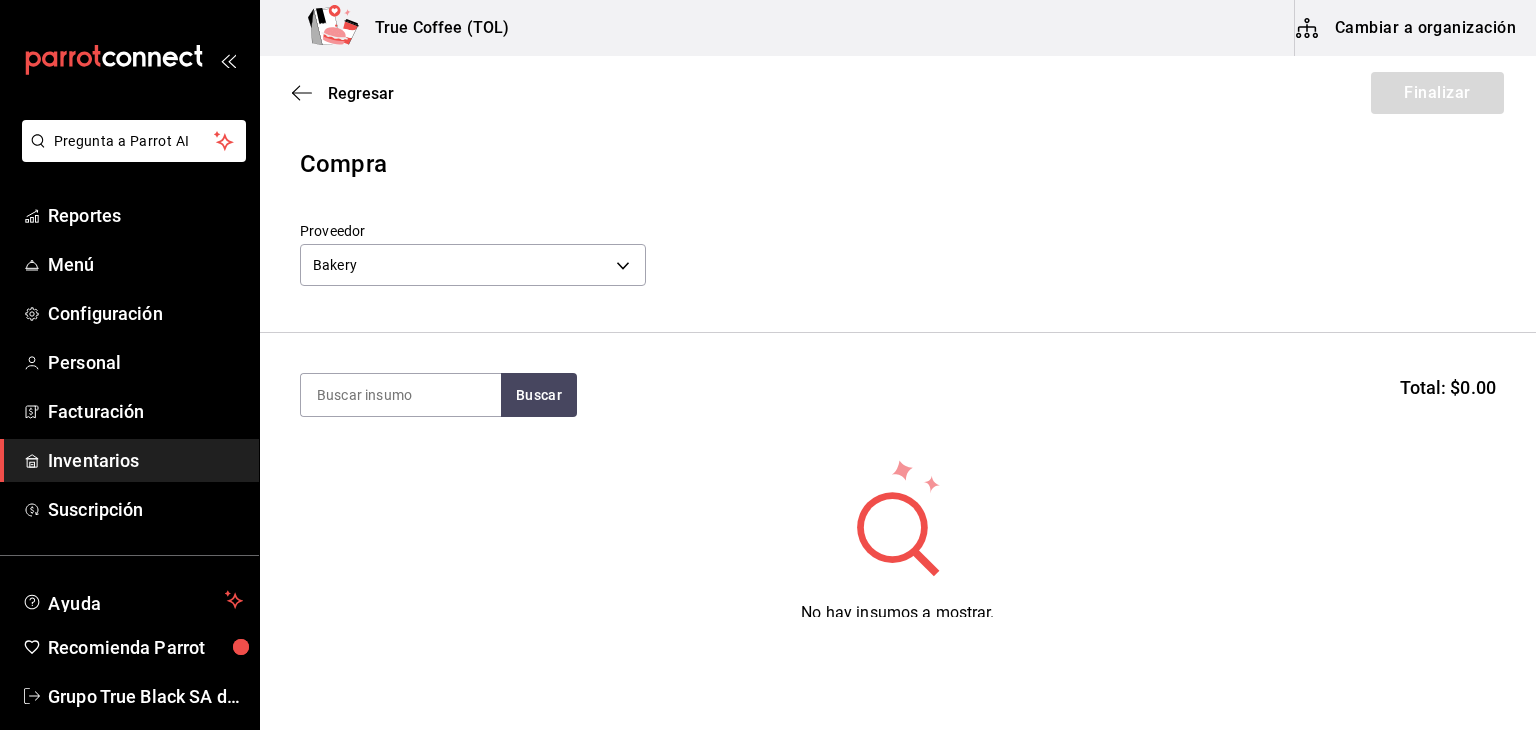 click at bounding box center [401, 395] 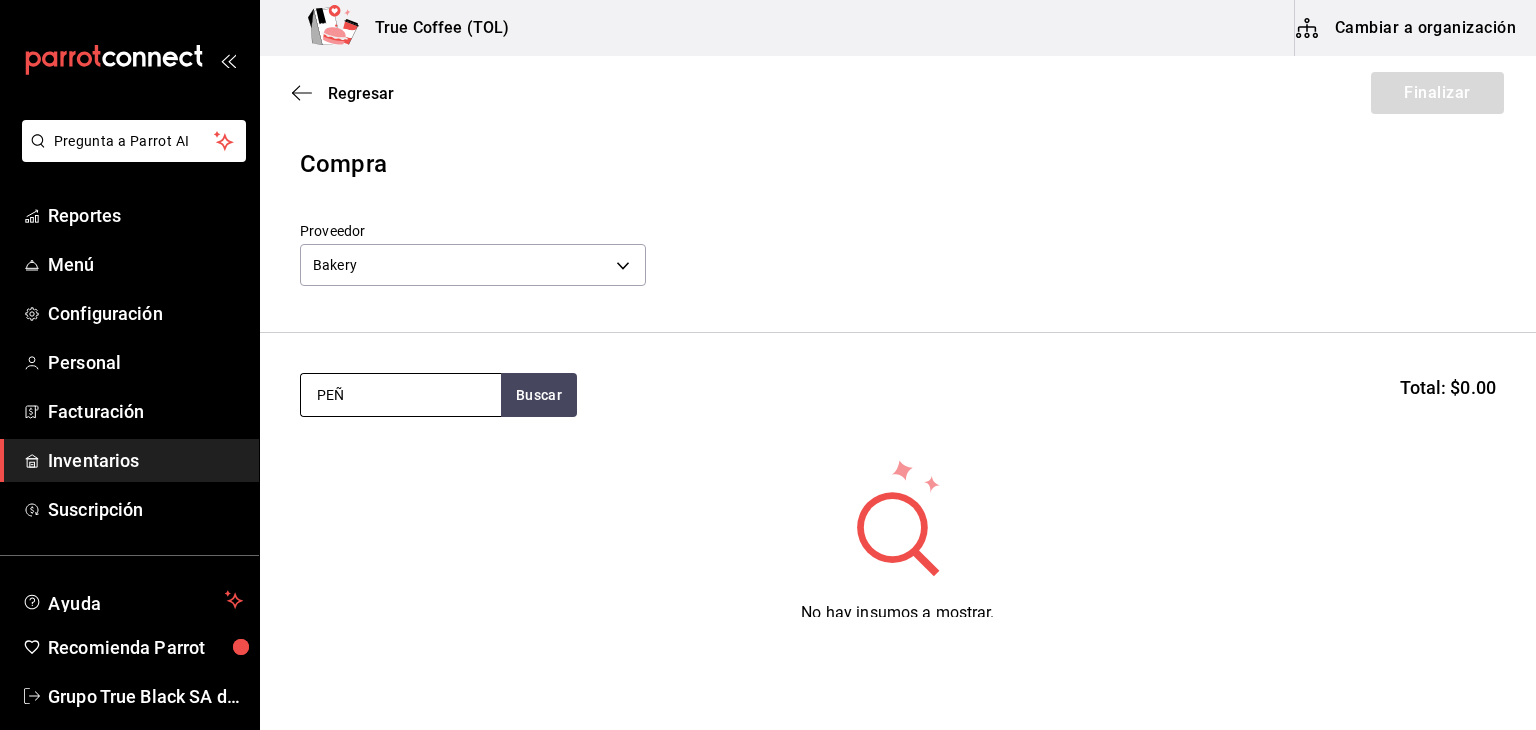 type on "PEÑ" 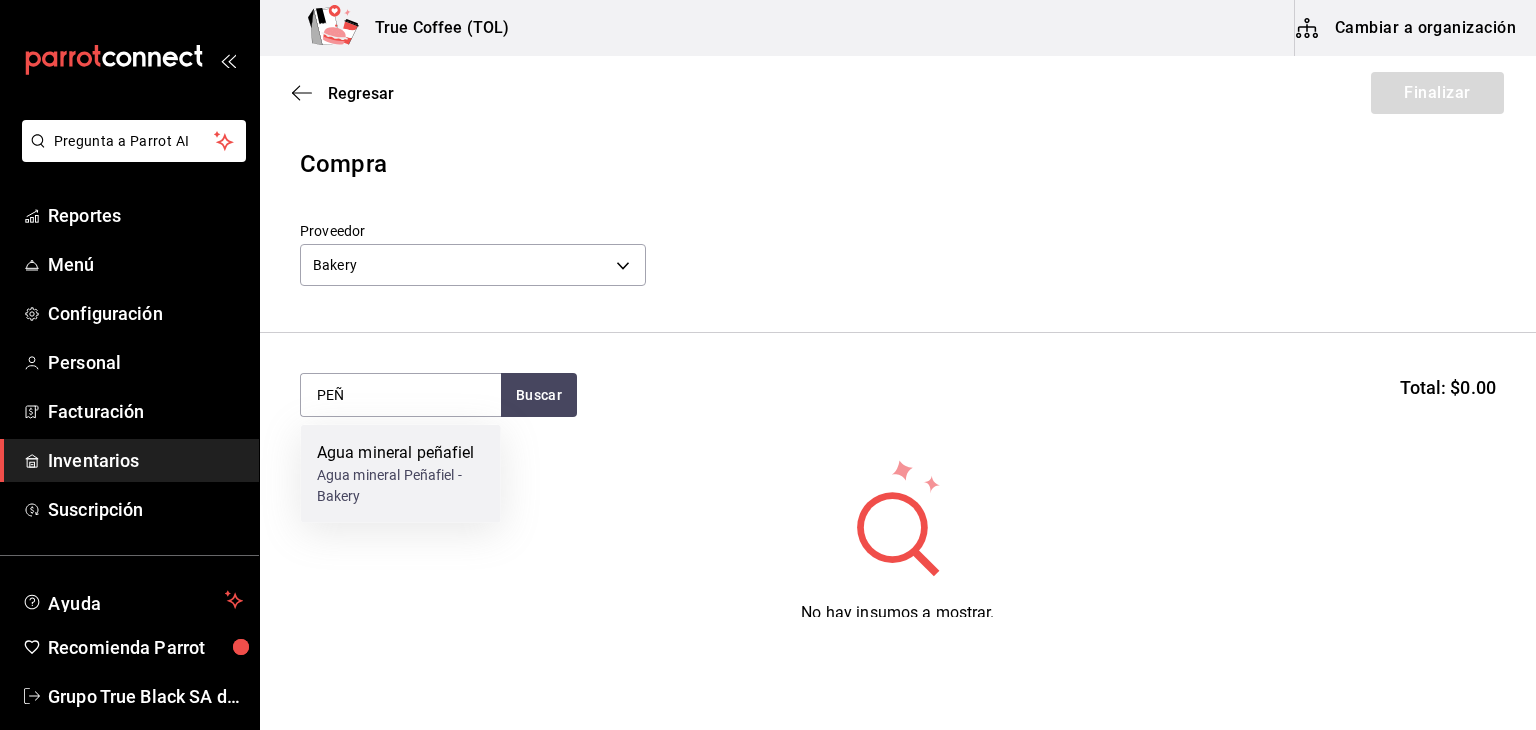 drag, startPoint x: 389, startPoint y: 398, endPoint x: 405, endPoint y: 433, distance: 38.483765 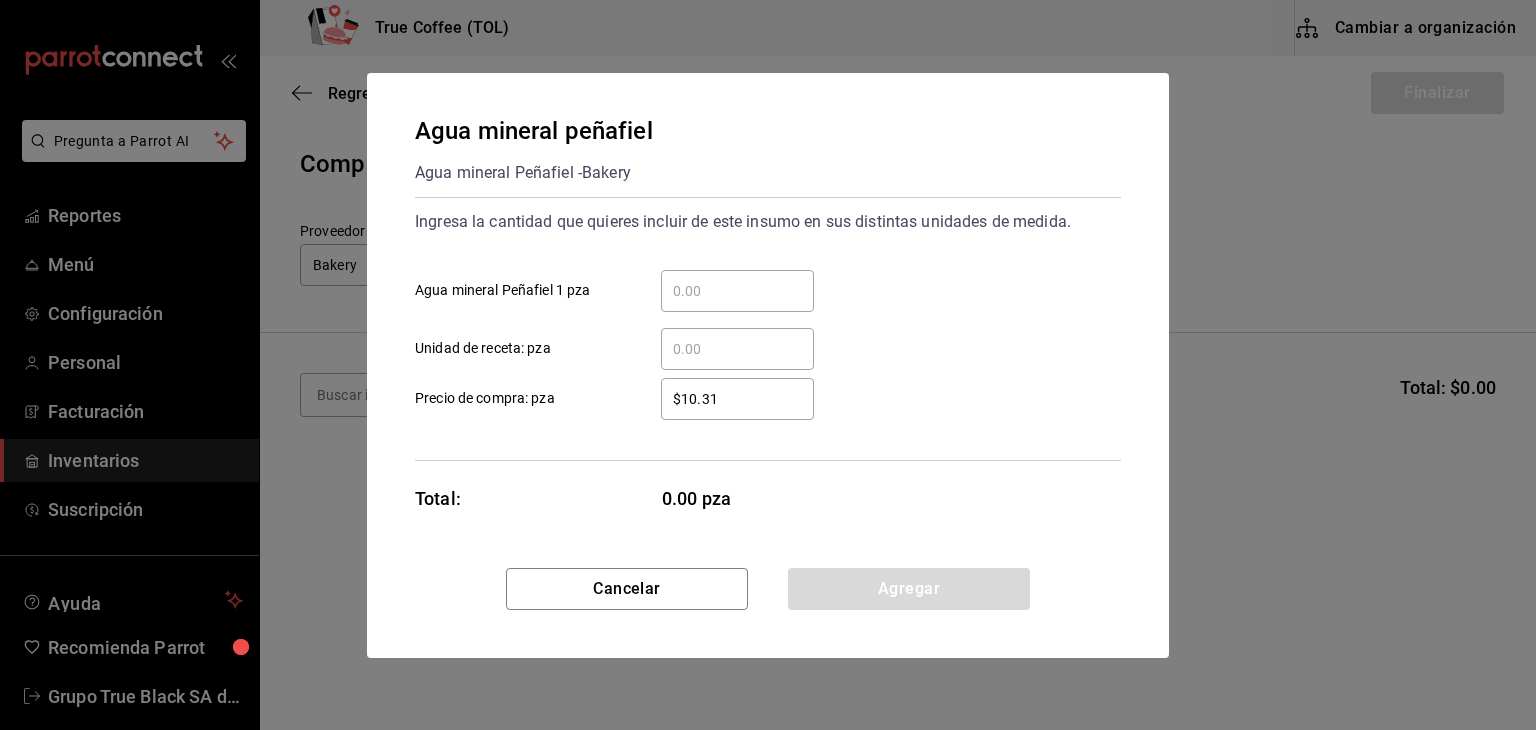 drag, startPoint x: 720, startPoint y: 290, endPoint x: 716, endPoint y: 277, distance: 13.601471 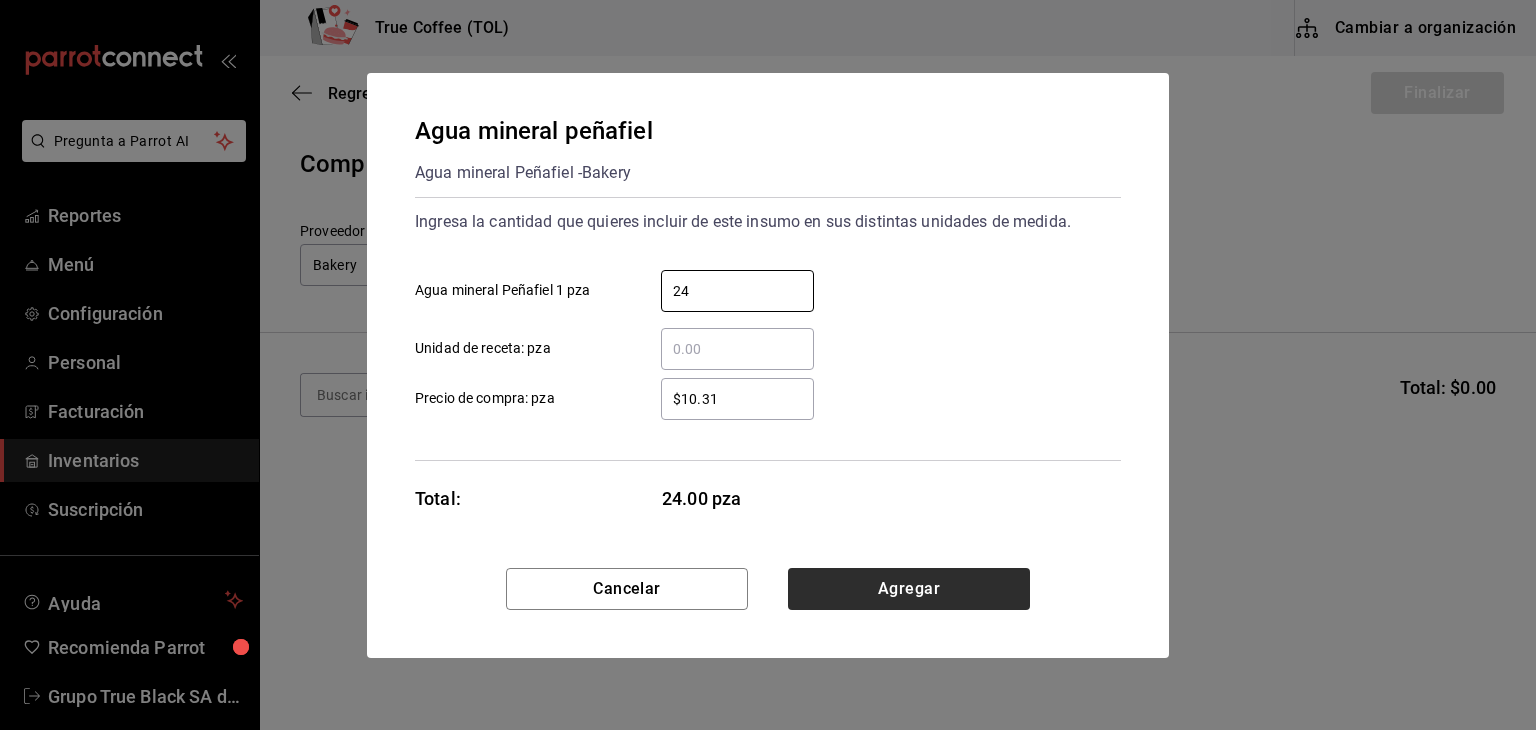 type on "24" 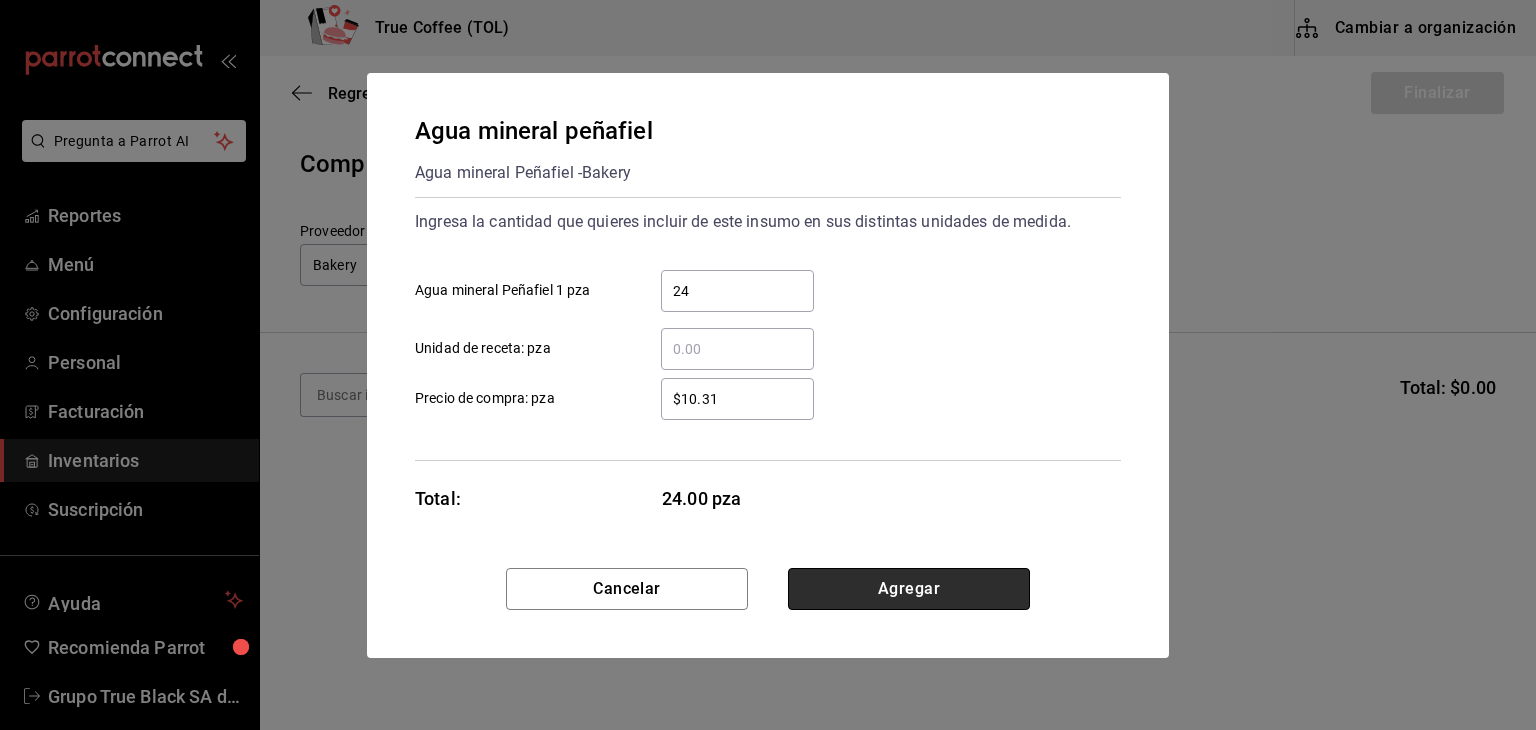 click on "Agregar" at bounding box center [909, 589] 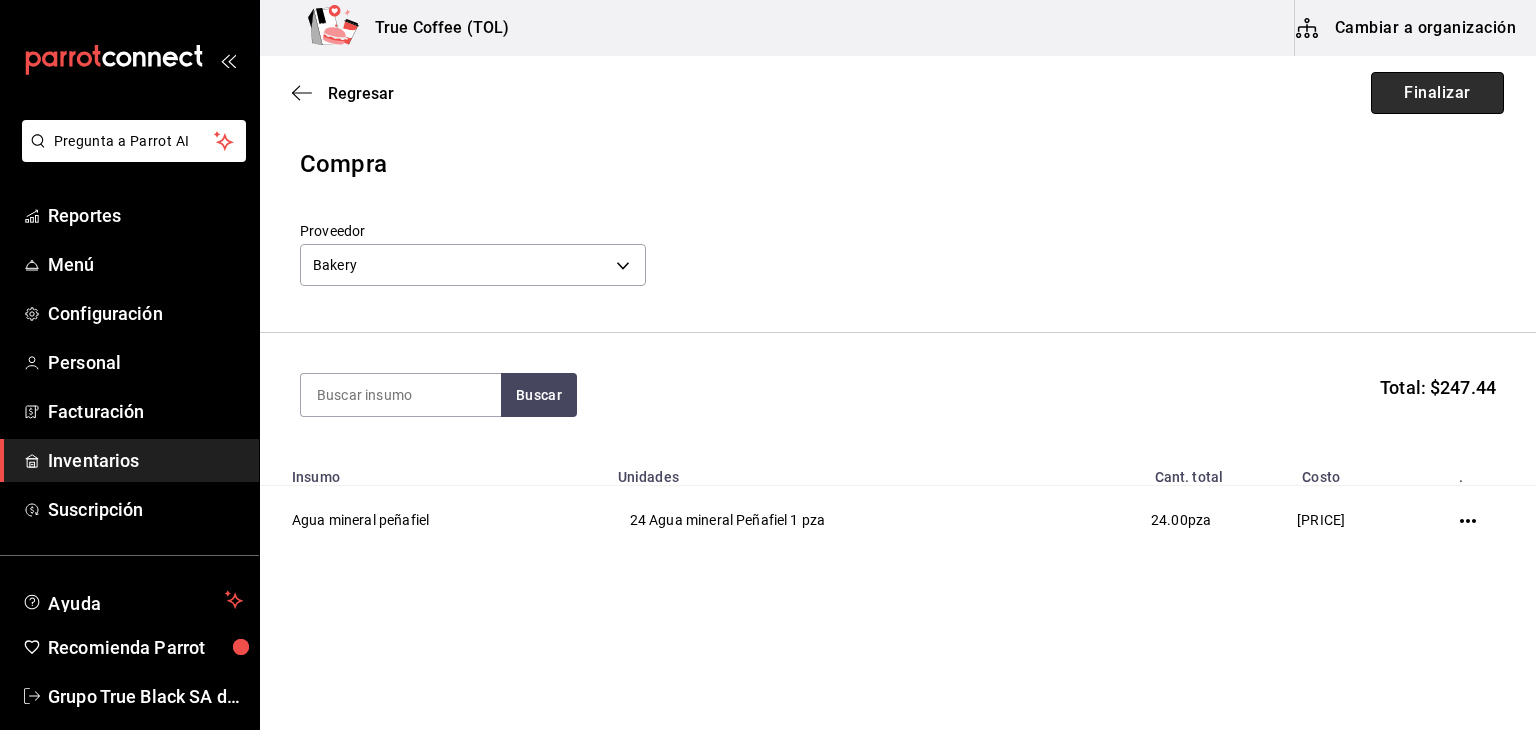 click on "Finalizar" at bounding box center (1437, 93) 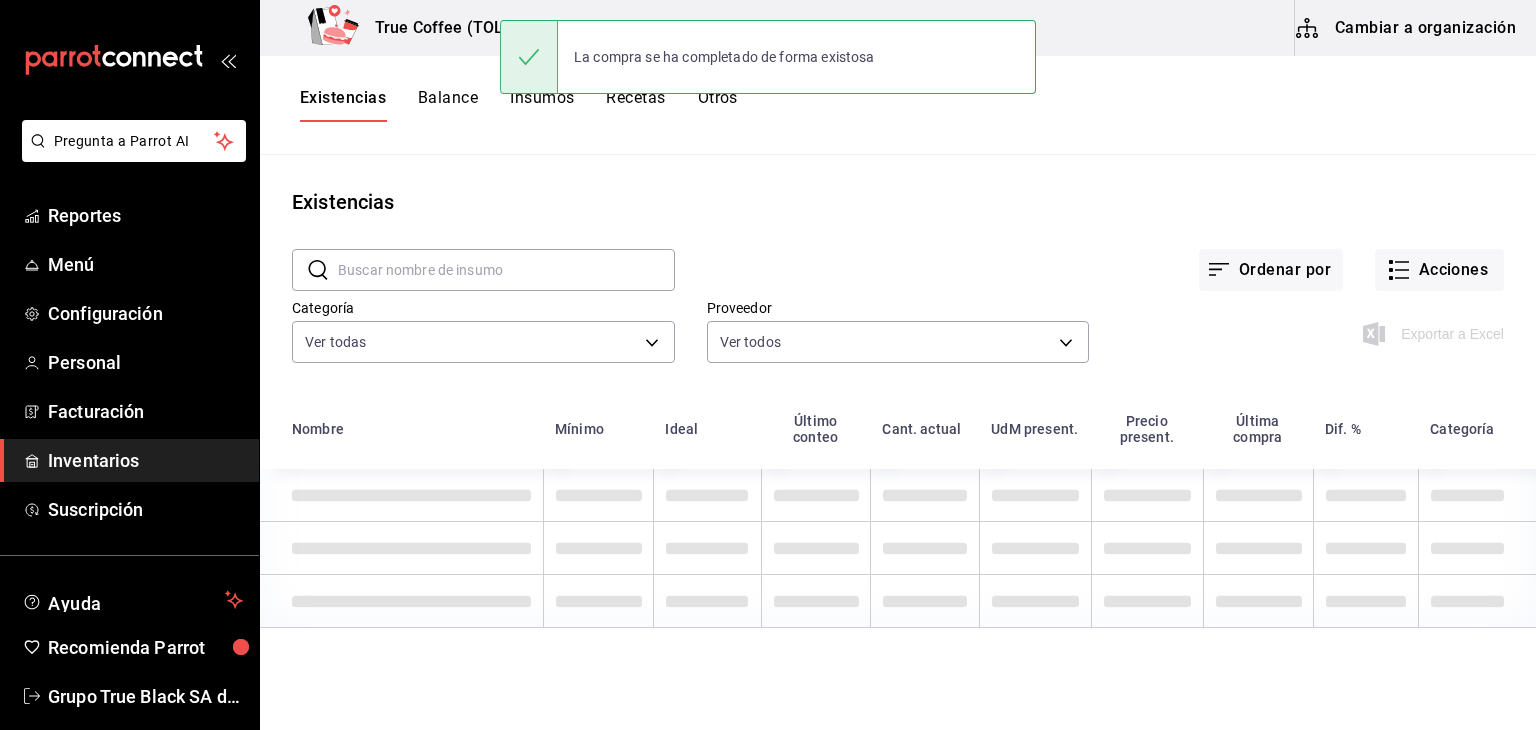click at bounding box center [506, 270] 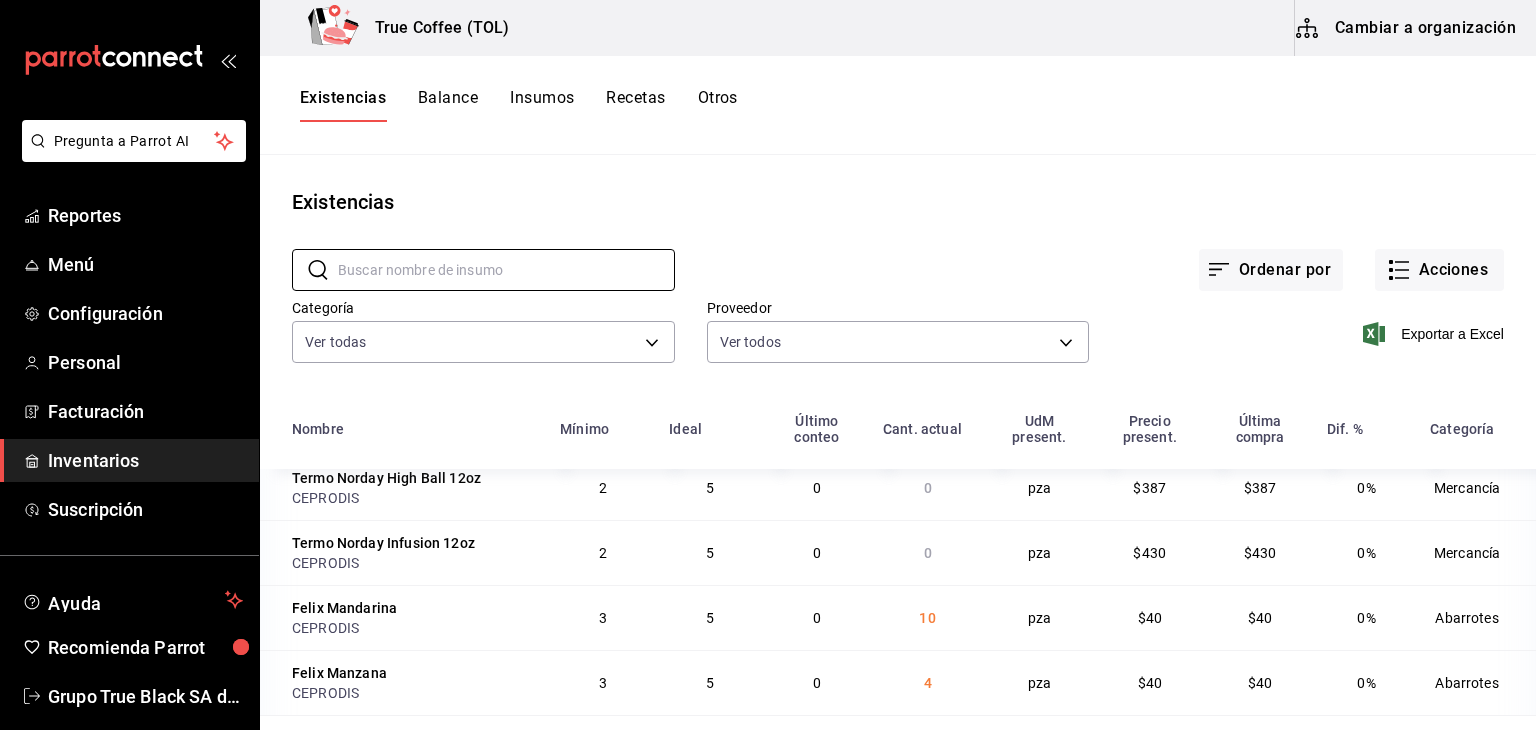 scroll, scrollTop: 2246, scrollLeft: 0, axis: vertical 